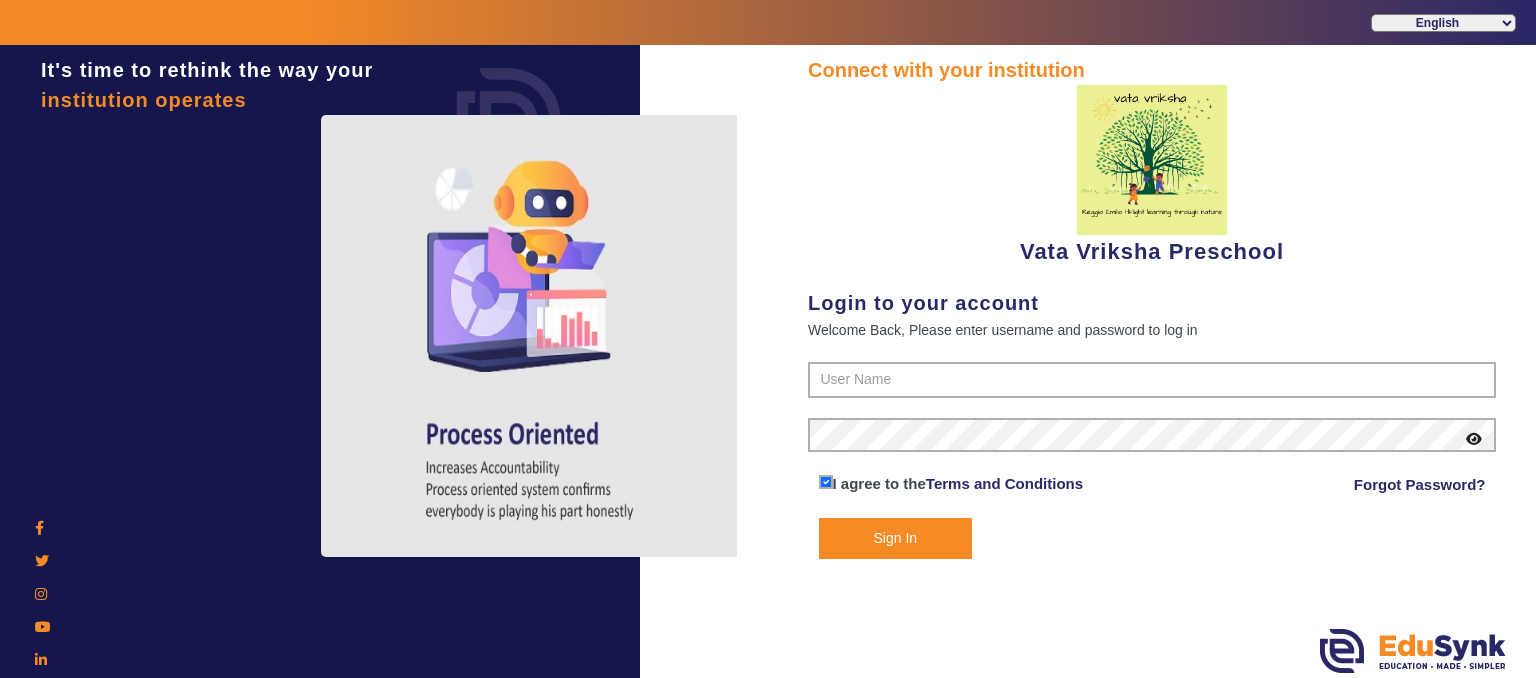 scroll, scrollTop: 0, scrollLeft: 0, axis: both 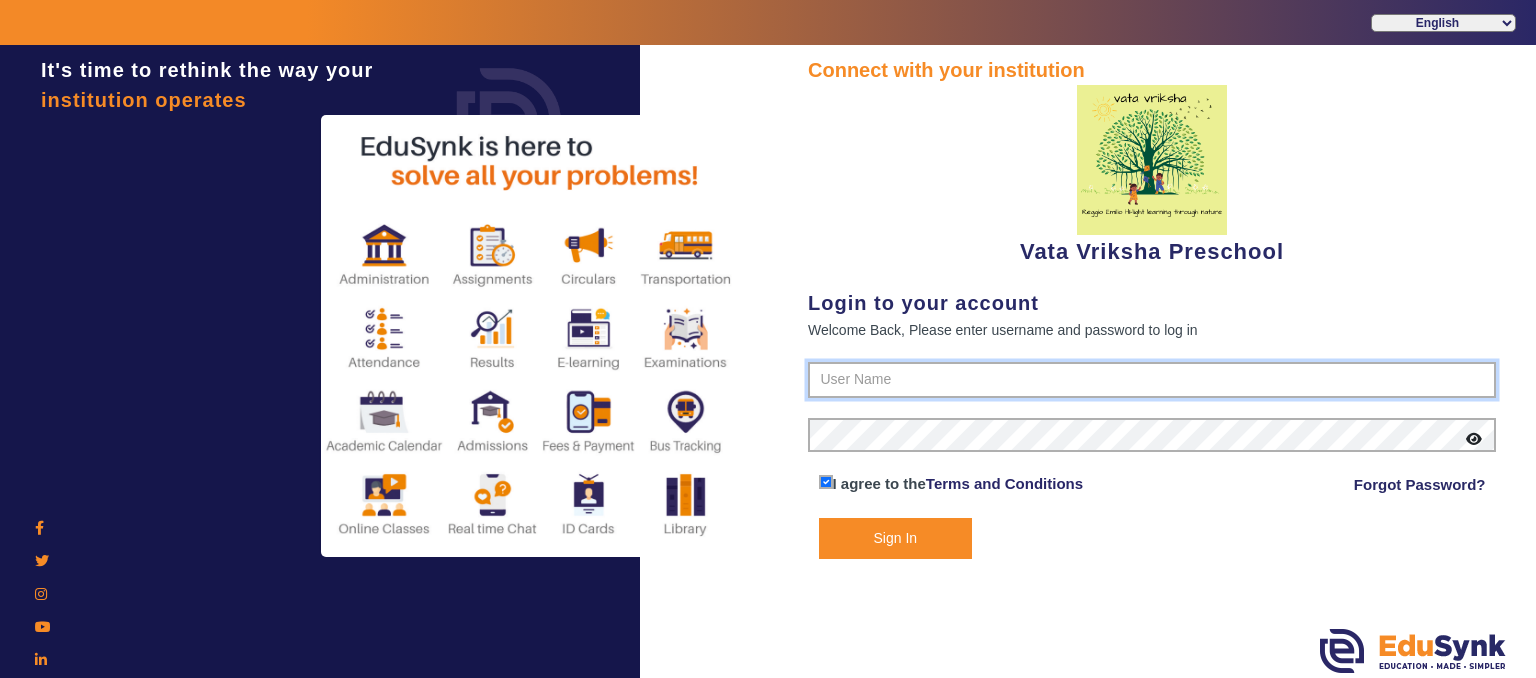 type on "[PHONE]" 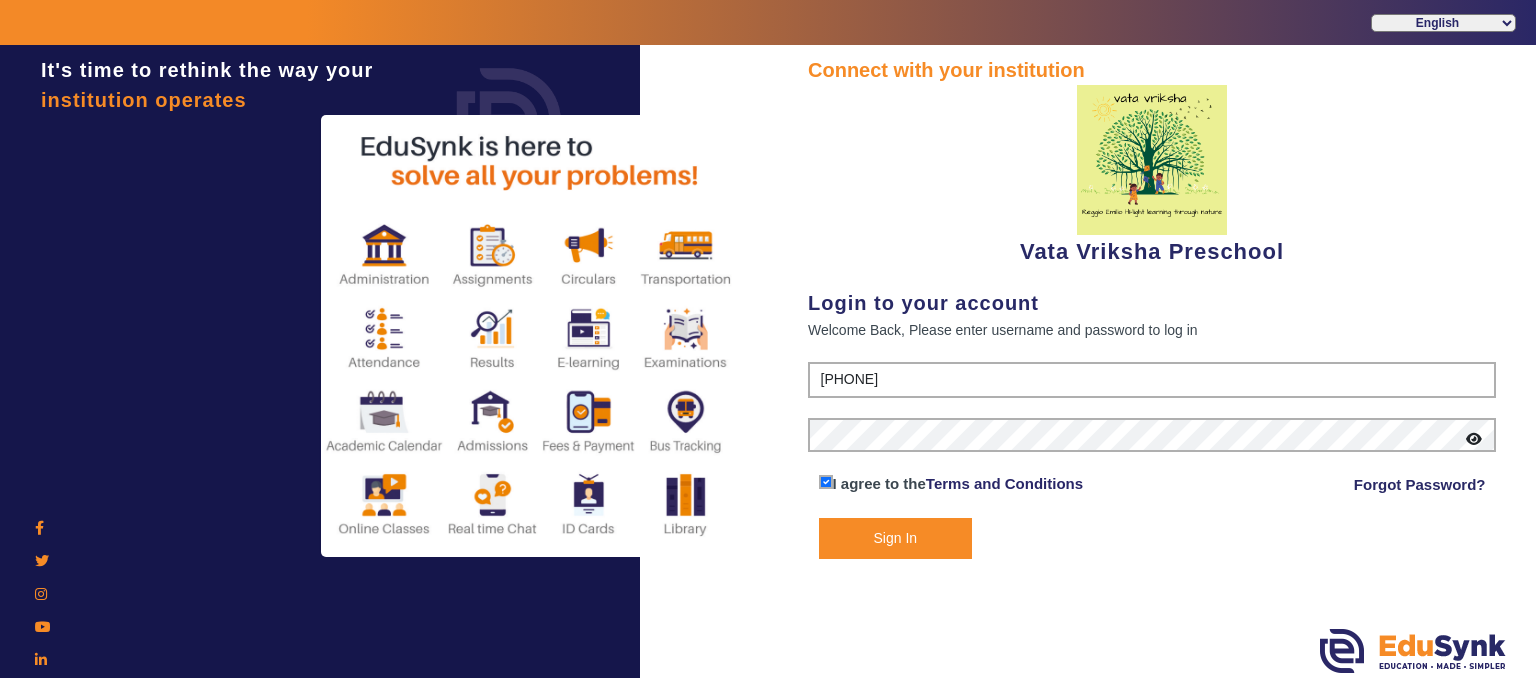 click on "Sign In" 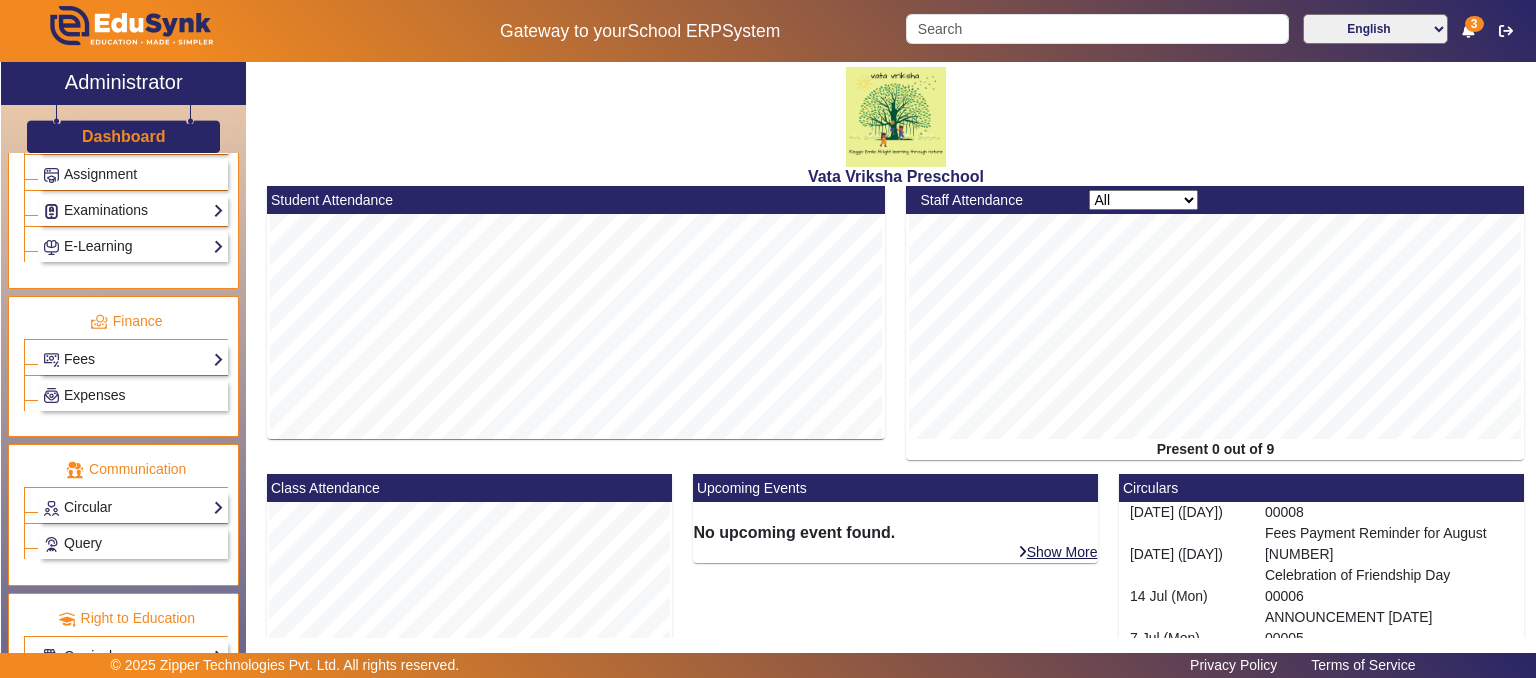 scroll, scrollTop: 972, scrollLeft: 0, axis: vertical 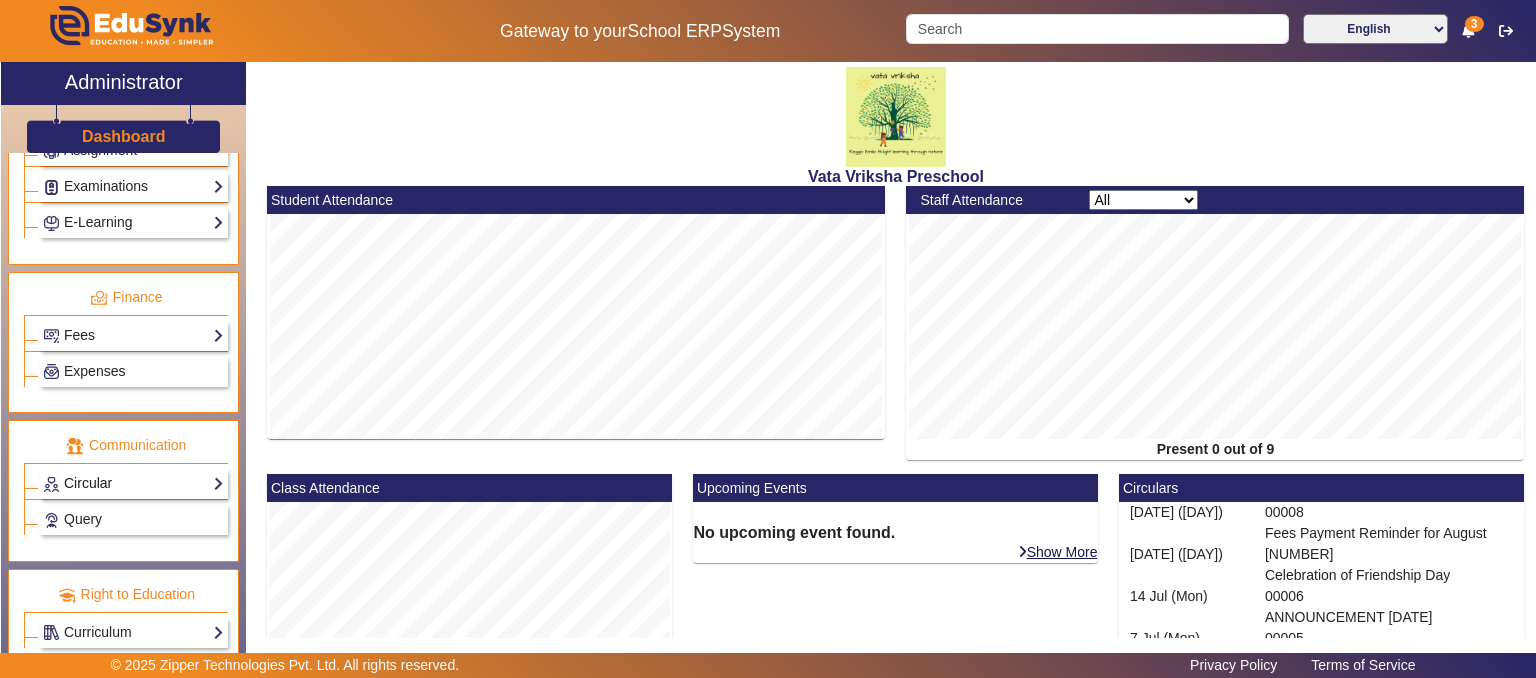 click on "Circular" 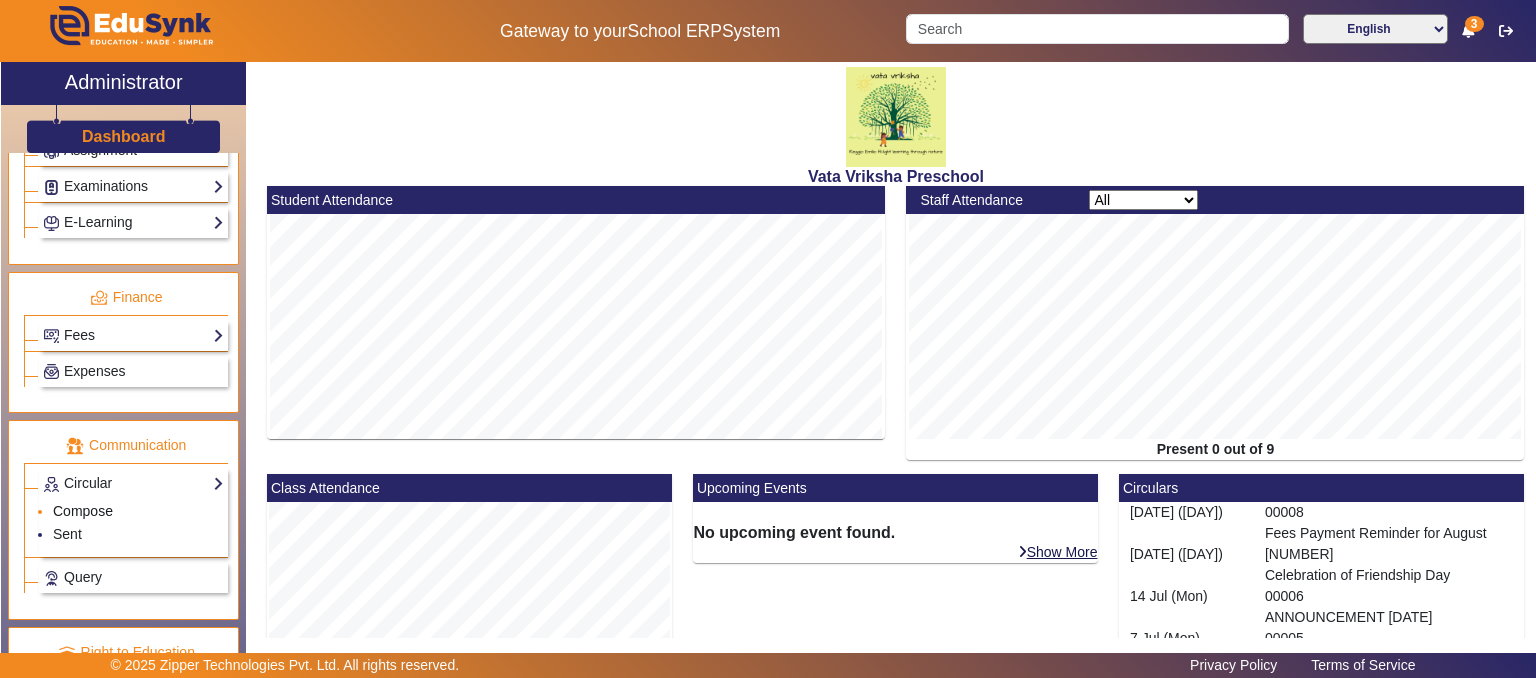 click on "Compose" 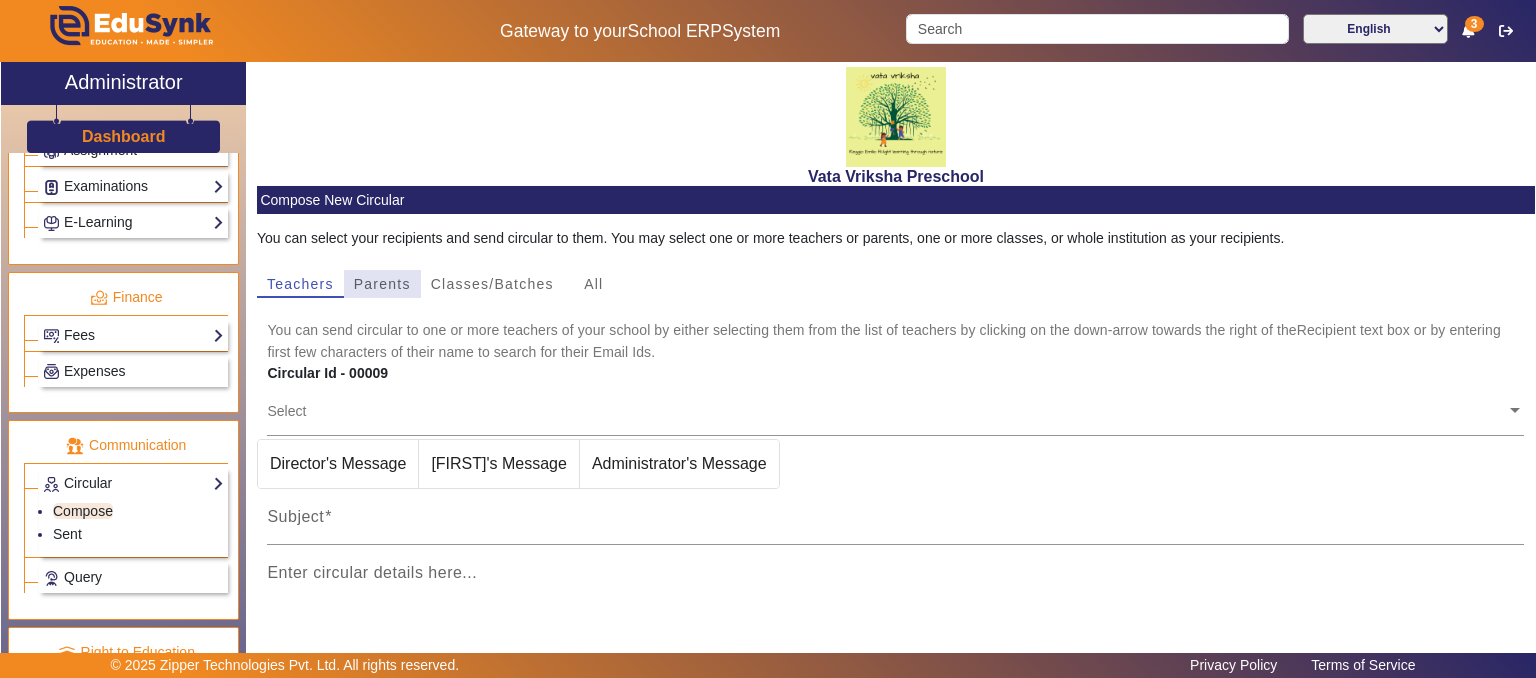 click on "Parents" at bounding box center (382, 284) 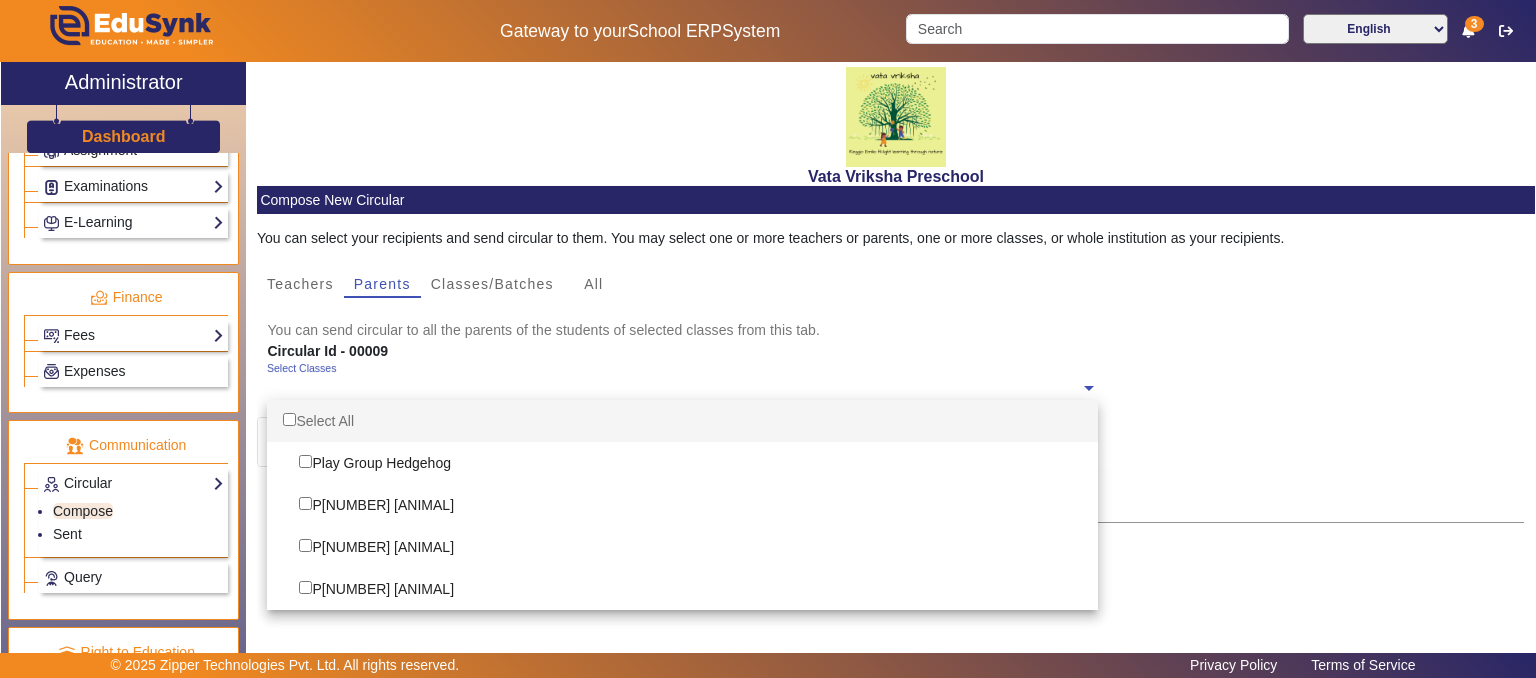 click 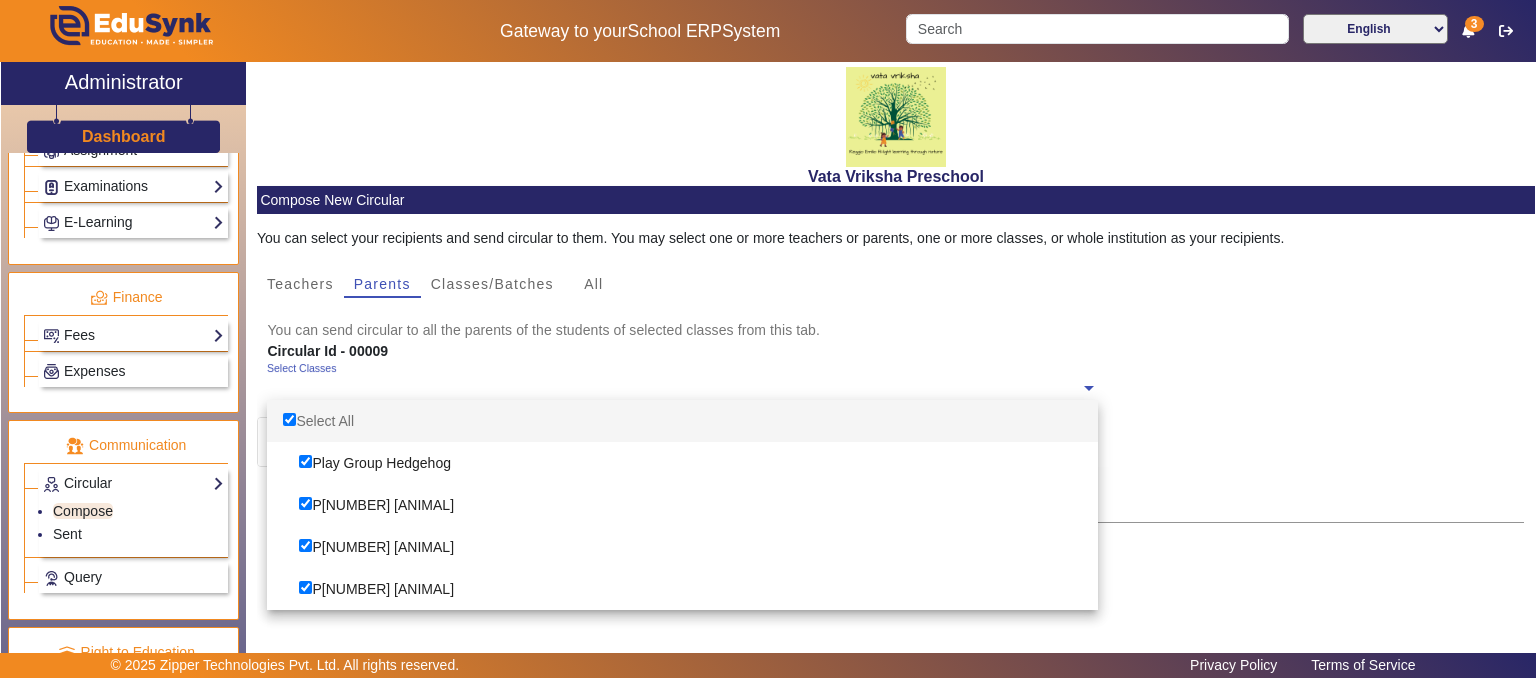 checkbox on "true" 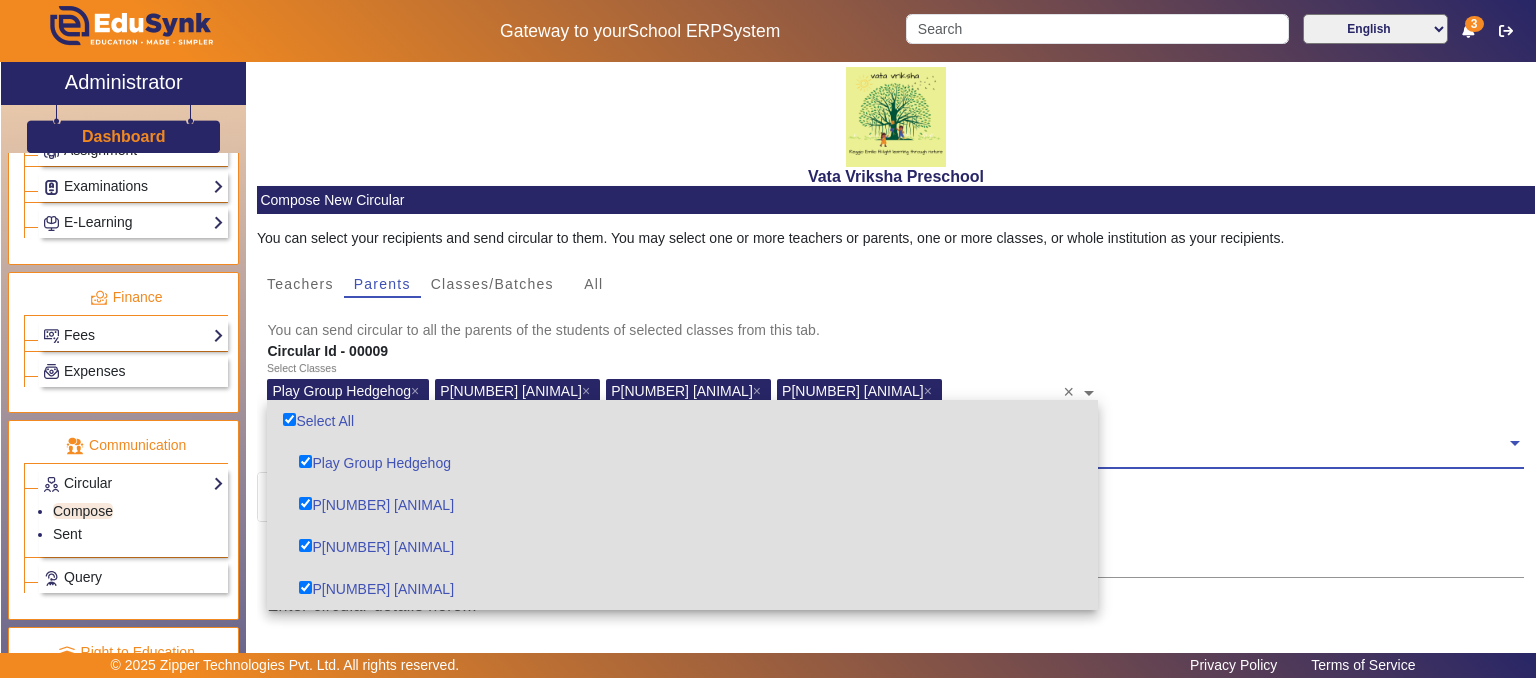 scroll, scrollTop: 100, scrollLeft: 0, axis: vertical 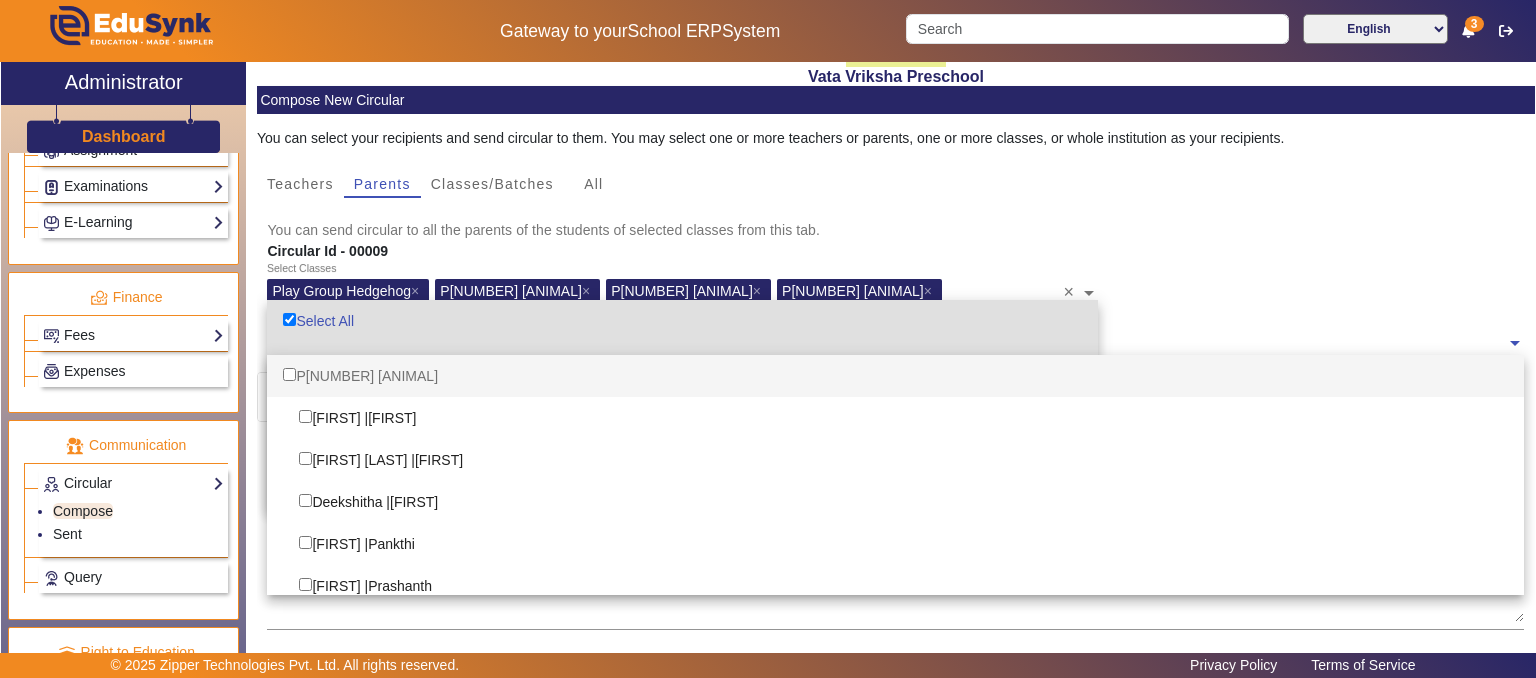 click on "Select" 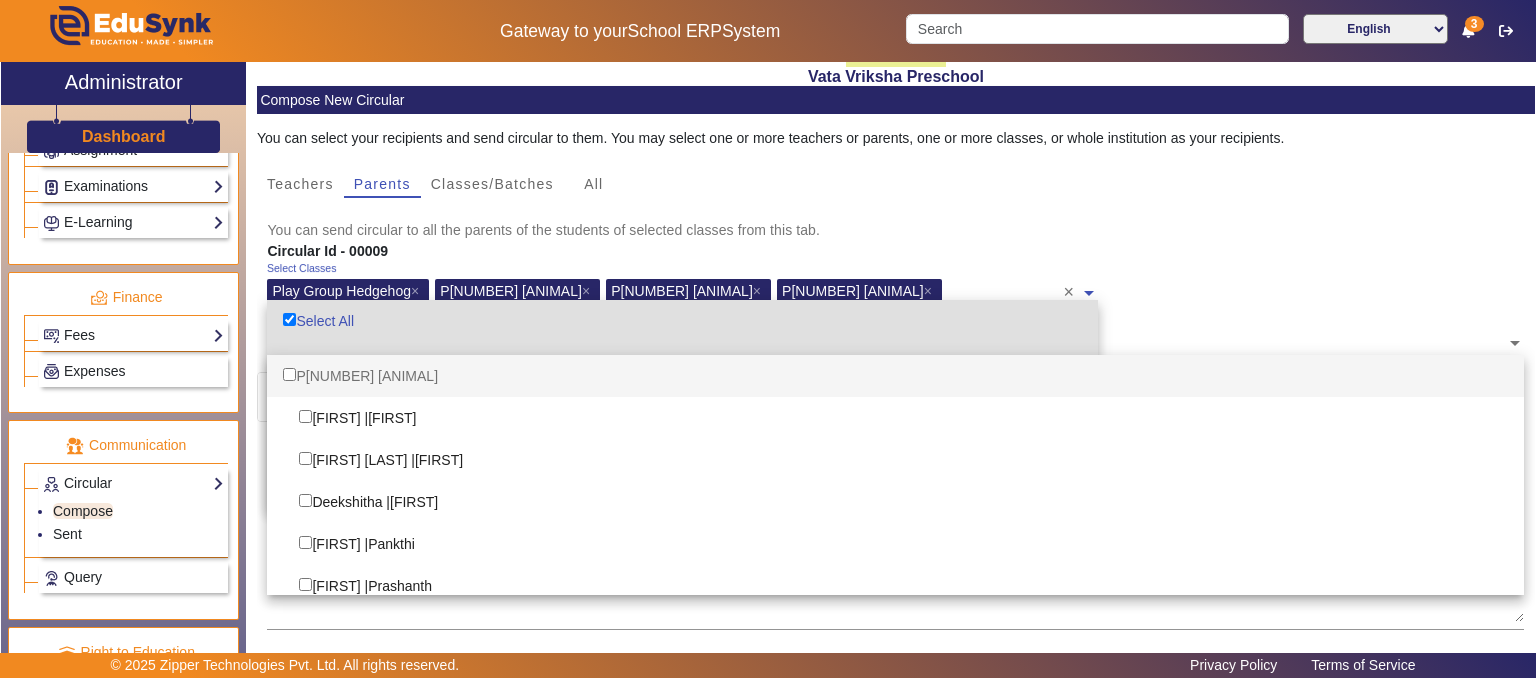 click on "Select Classes Play Group Hedgehog × Nursery Raccoon × P1 Rabbit × P2 Squirrel × ×  Select All   Play Group Hedgehog   Nursery Raccoon   P1 Rabbit   P2 Squirrel" 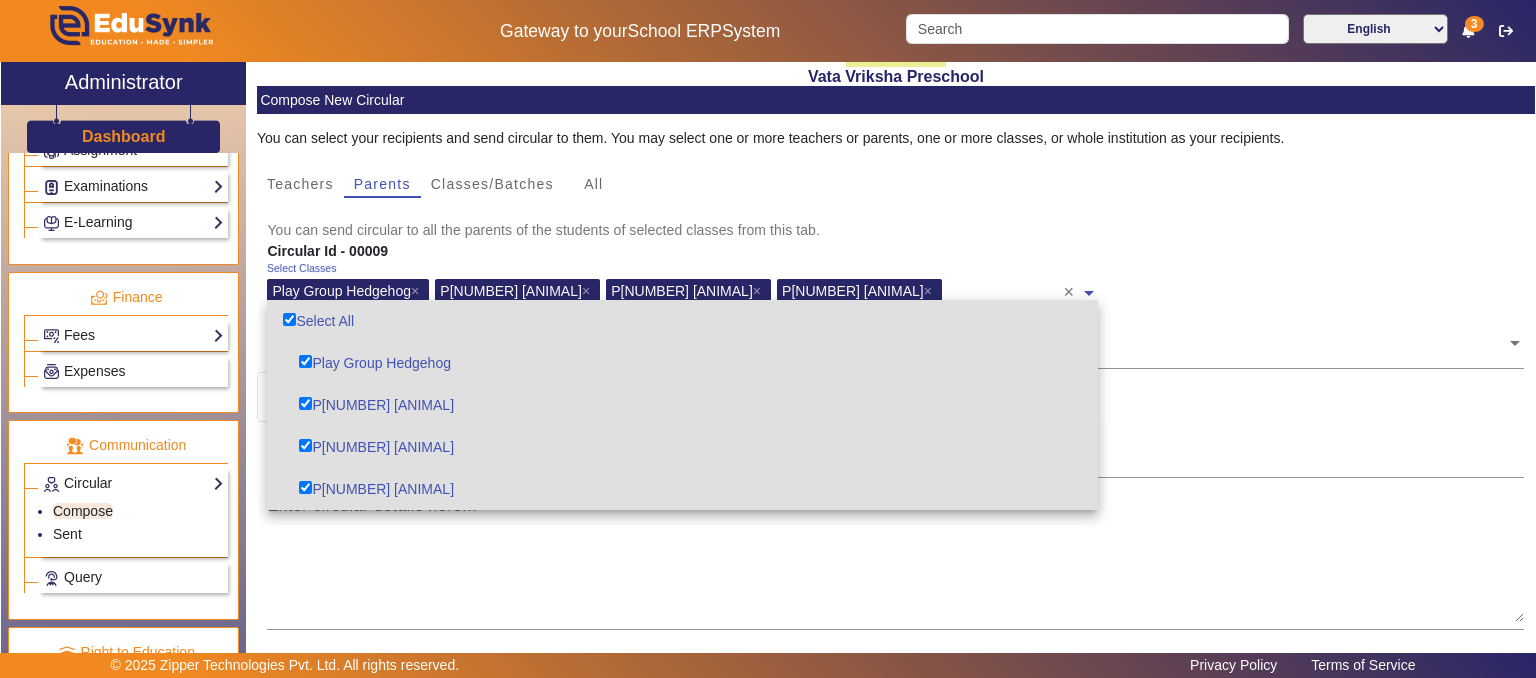 click on "Select Classes Play Group Hedgehog × Nursery Raccoon × P1 Rabbit × P2 Squirrel × ×  Select All   Play Group Hedgehog   Nursery Raccoon   P1 Rabbit   P2 Squirrel" 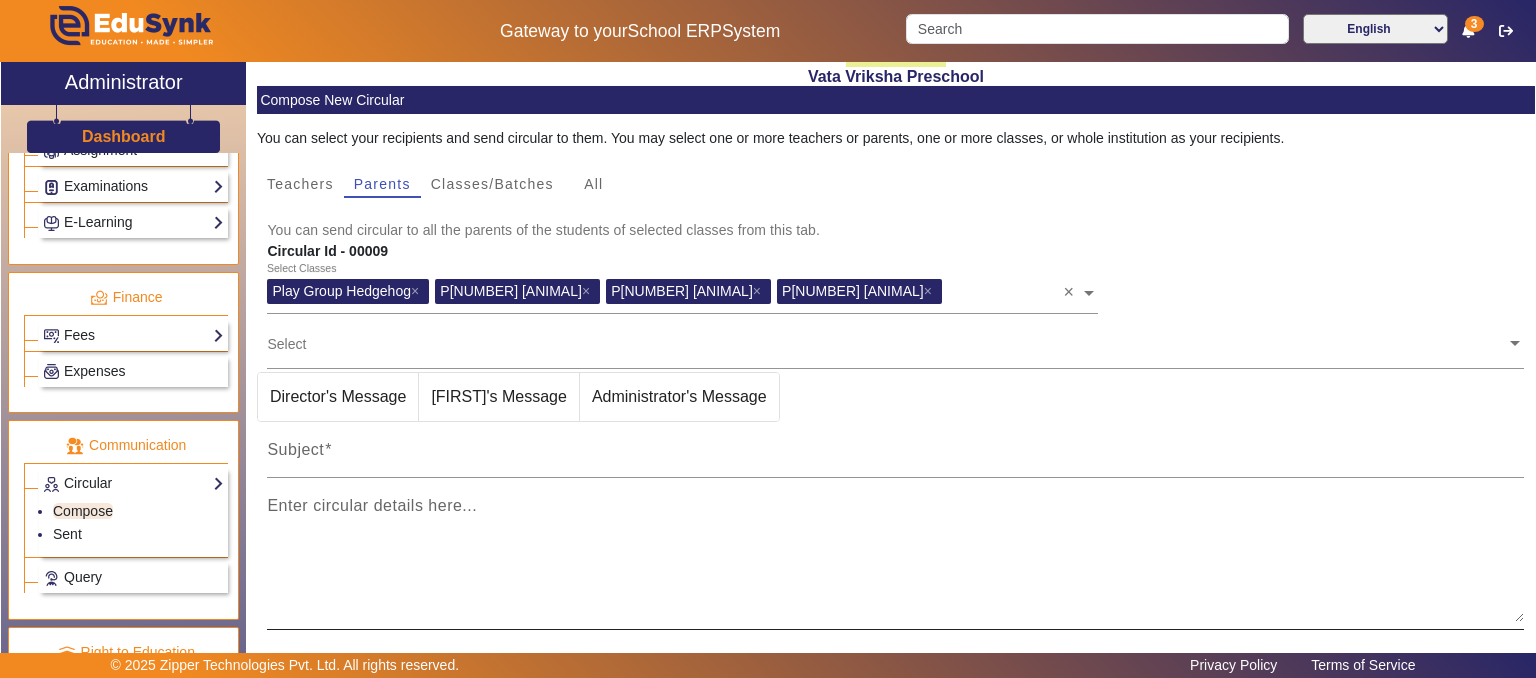 click on "Enter circular details here..." at bounding box center (372, 505) 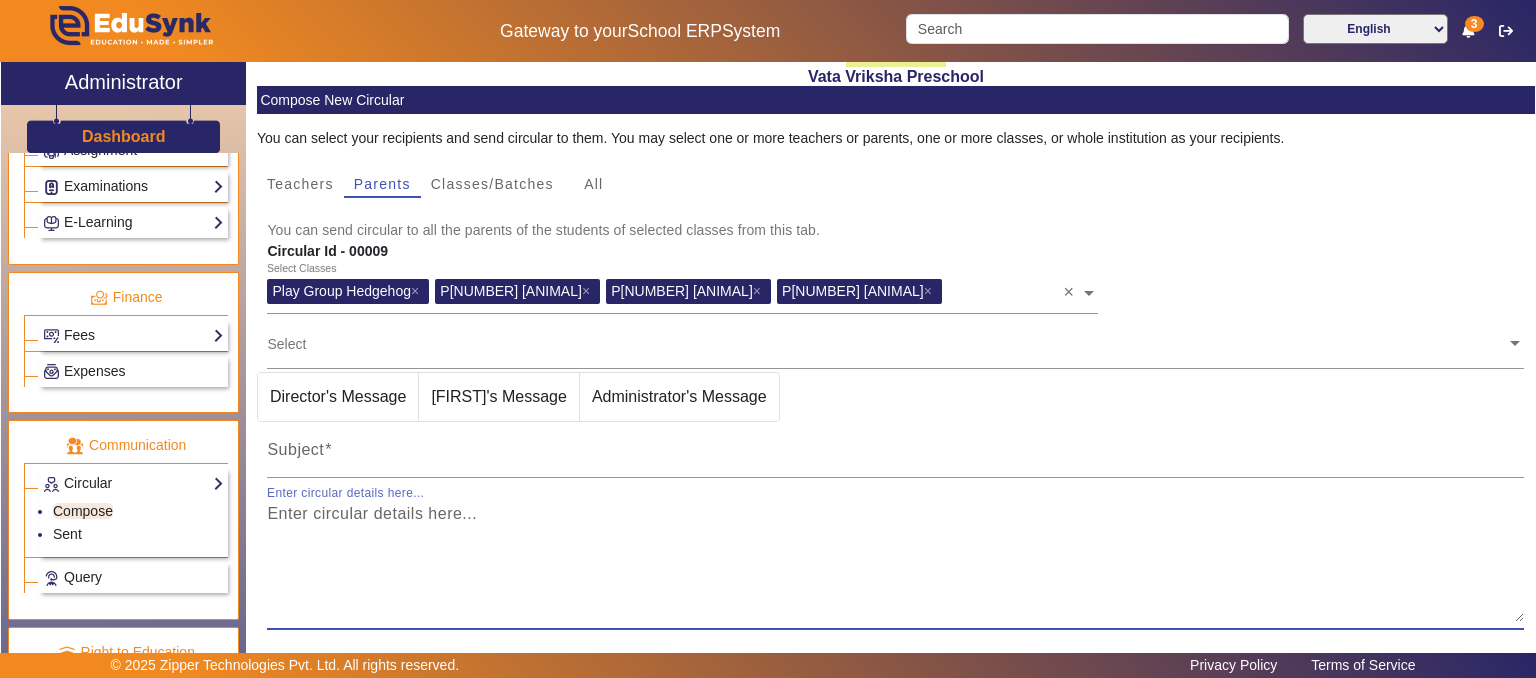 paste on "Good afternoon parents, Greetings from Vata Vriksha 🌈
Tomorrow the [DATE] [MONTH] [YEAR], [DAY] is Varamahalakshmi pooja a school holiday. Please take note.
Thank you
Vata Vriksha
Management" 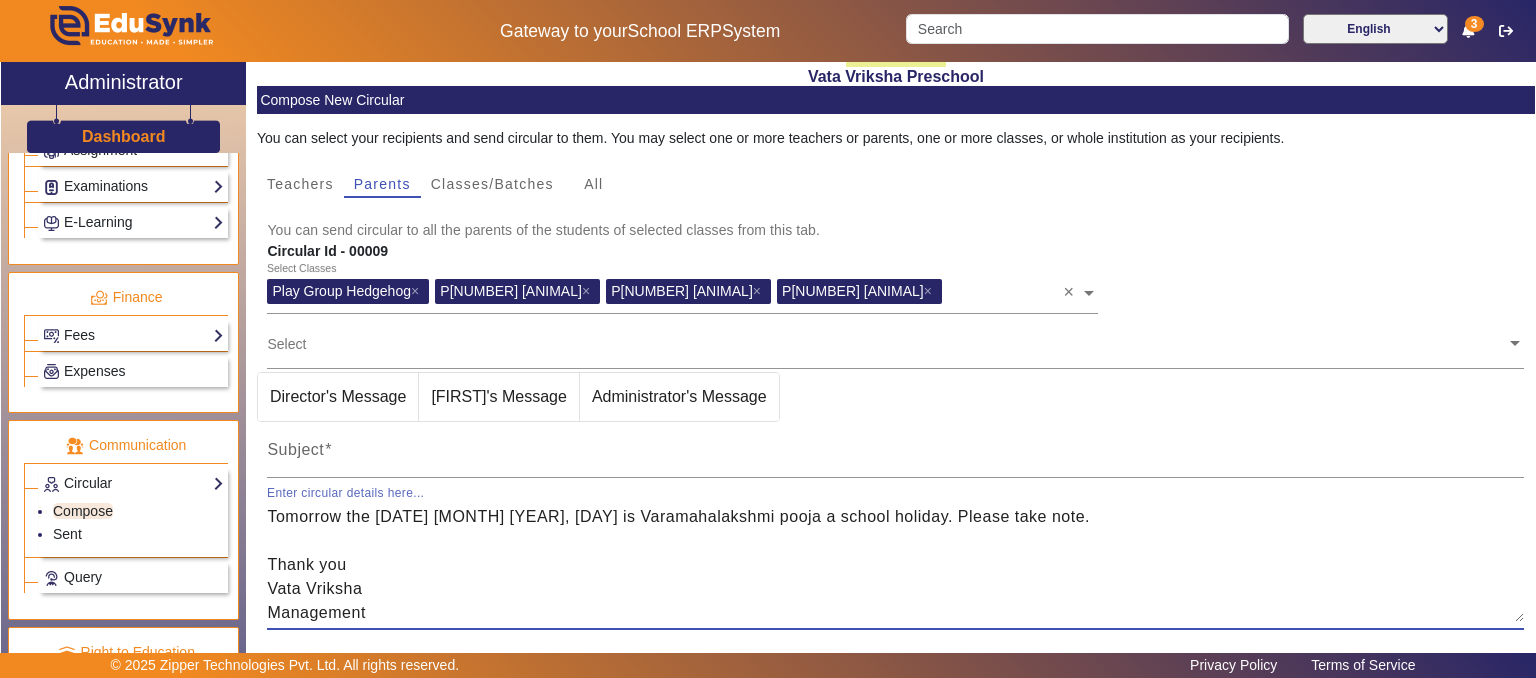 scroll, scrollTop: 0, scrollLeft: 0, axis: both 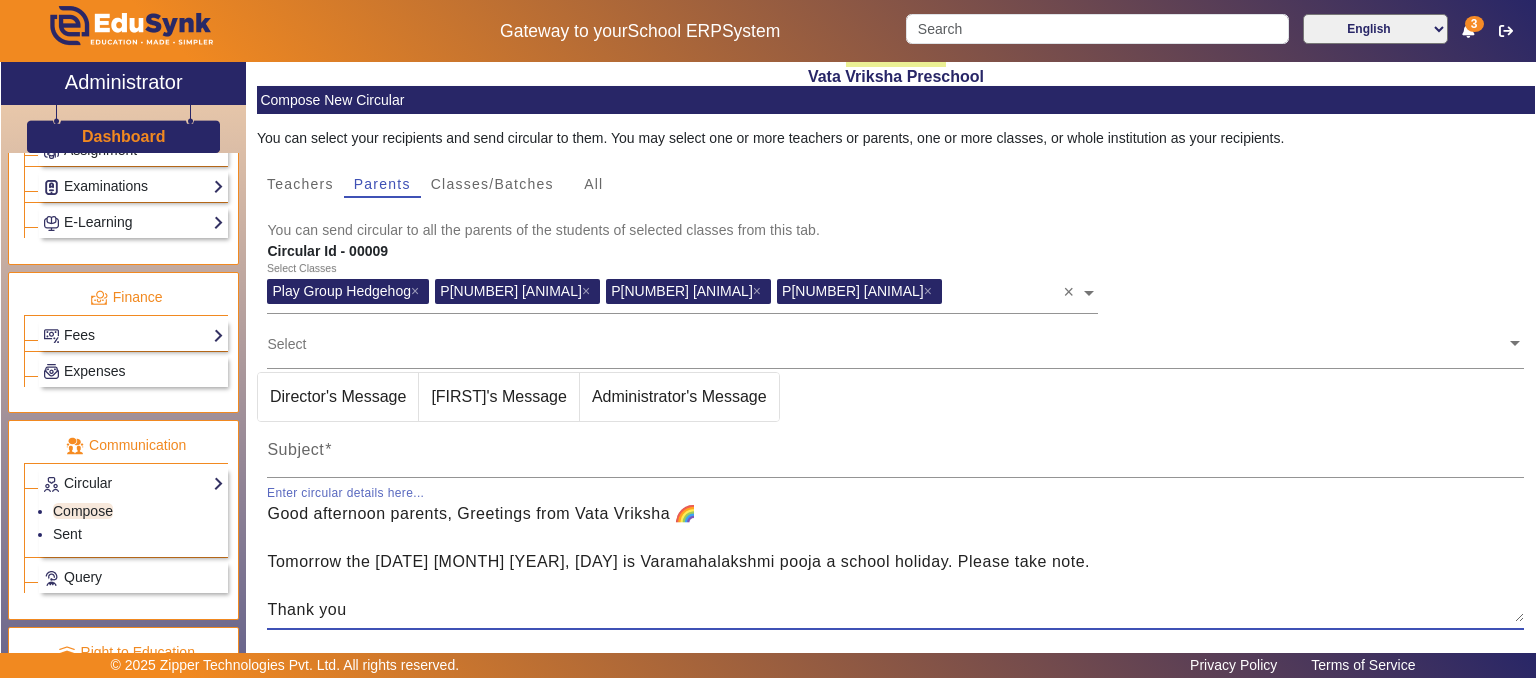 type on "Good afternoon parents, Greetings from Vata Vriksha 🌈
Tomorrow the [DATE] [MONTH] [YEAR], [DAY] is Varamahalakshmi pooja a school holiday. Please take note.
Thank you
Vata Vriksha
Management" 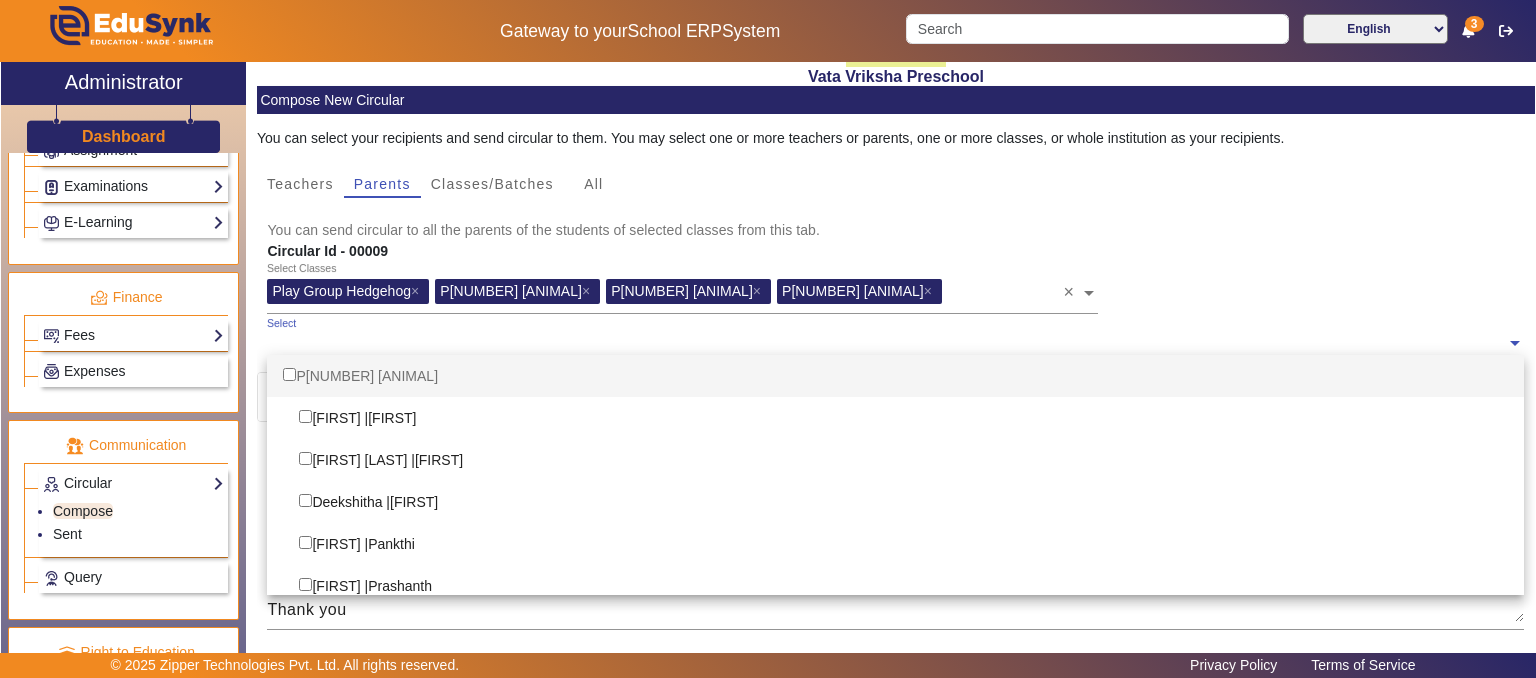 click 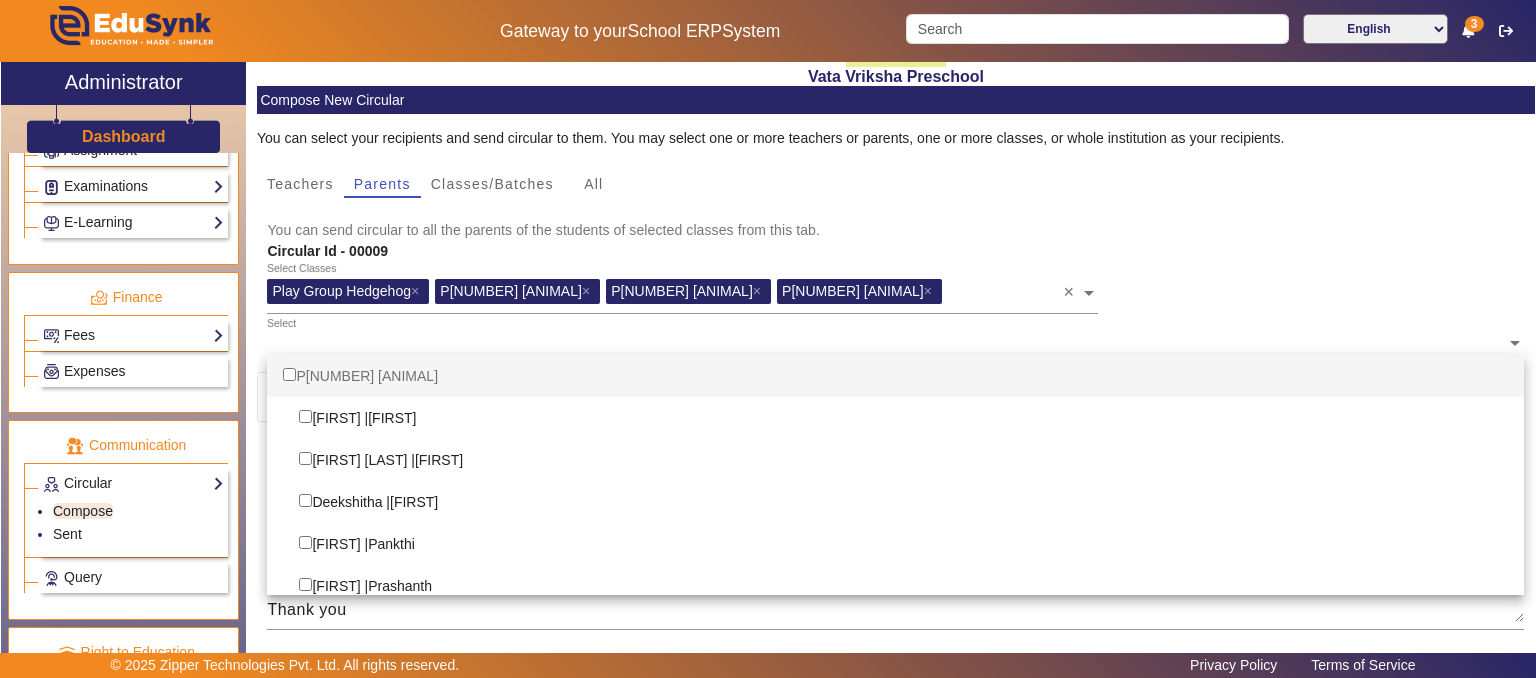 click at bounding box center (289, 374) 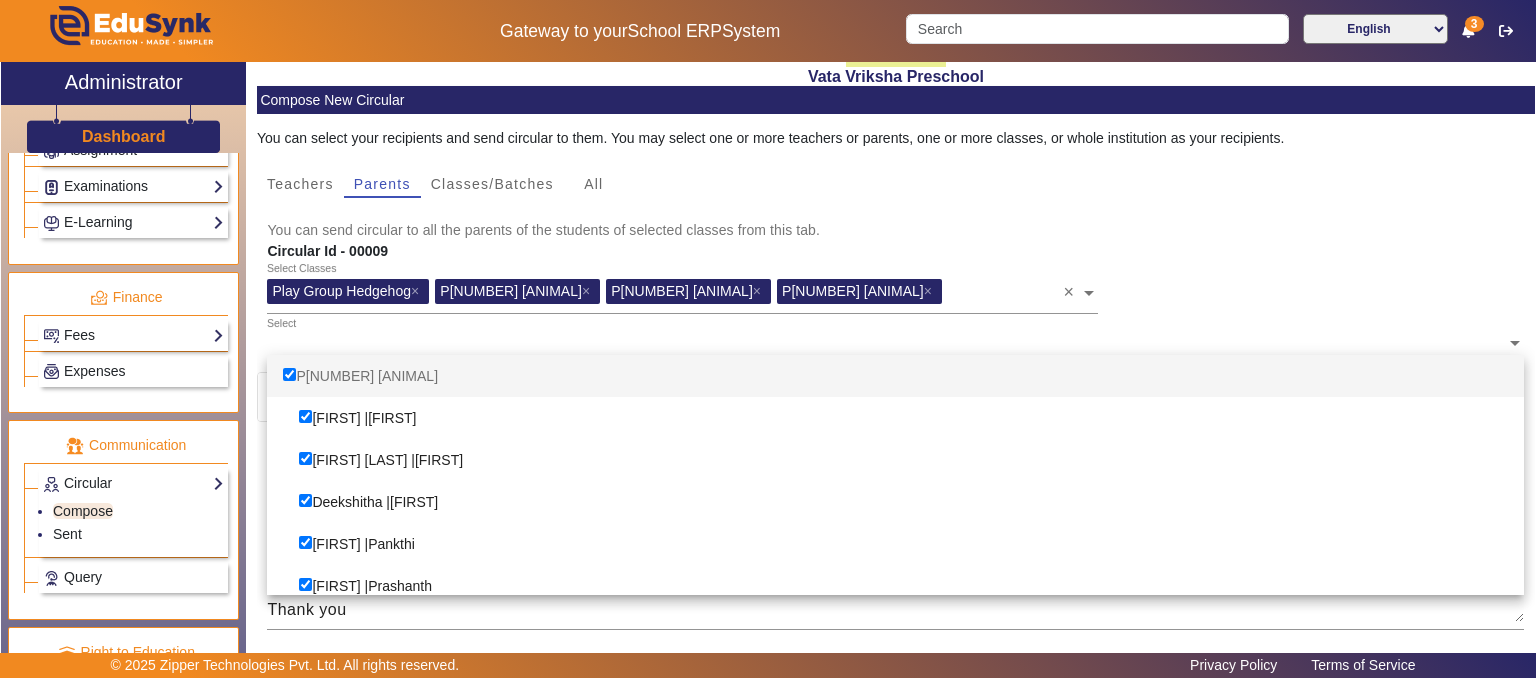 checkbox on "true" 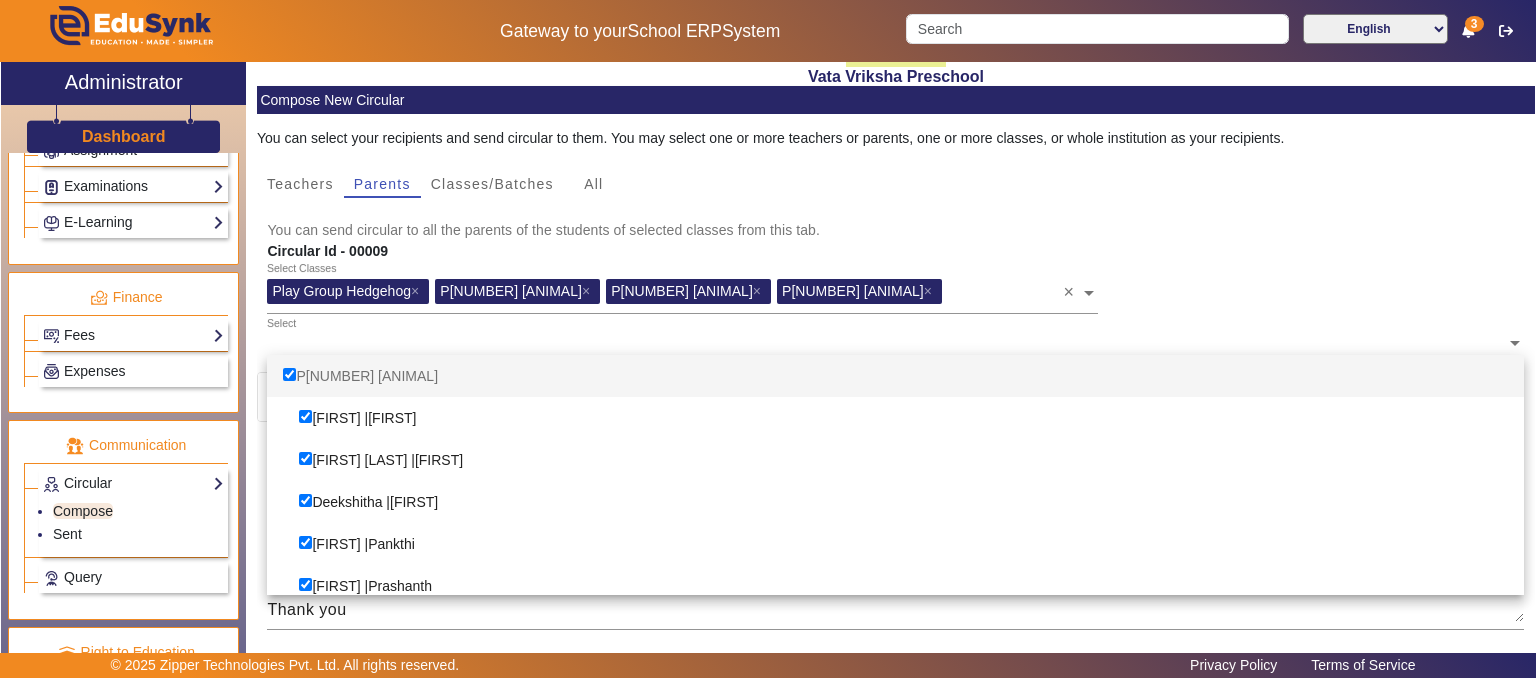 checkbox on "true" 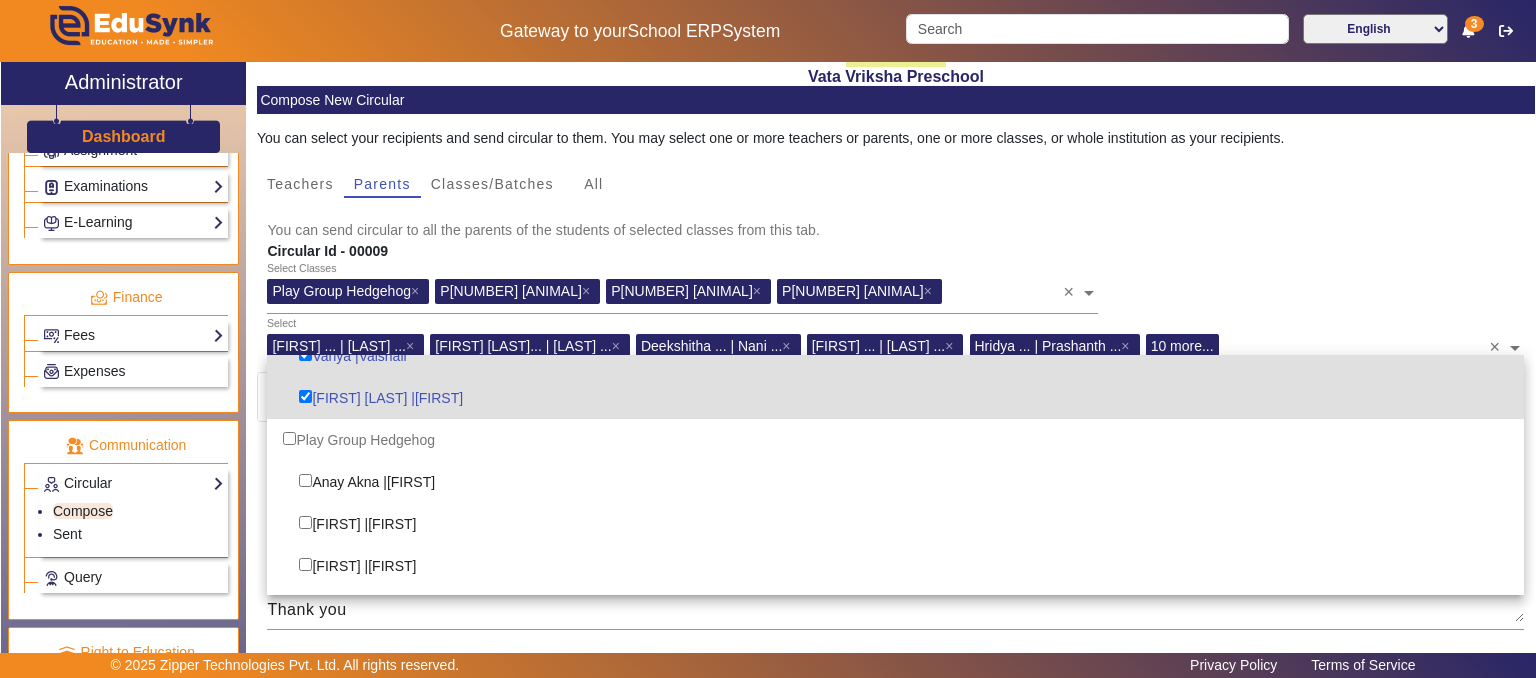 scroll, scrollTop: 600, scrollLeft: 0, axis: vertical 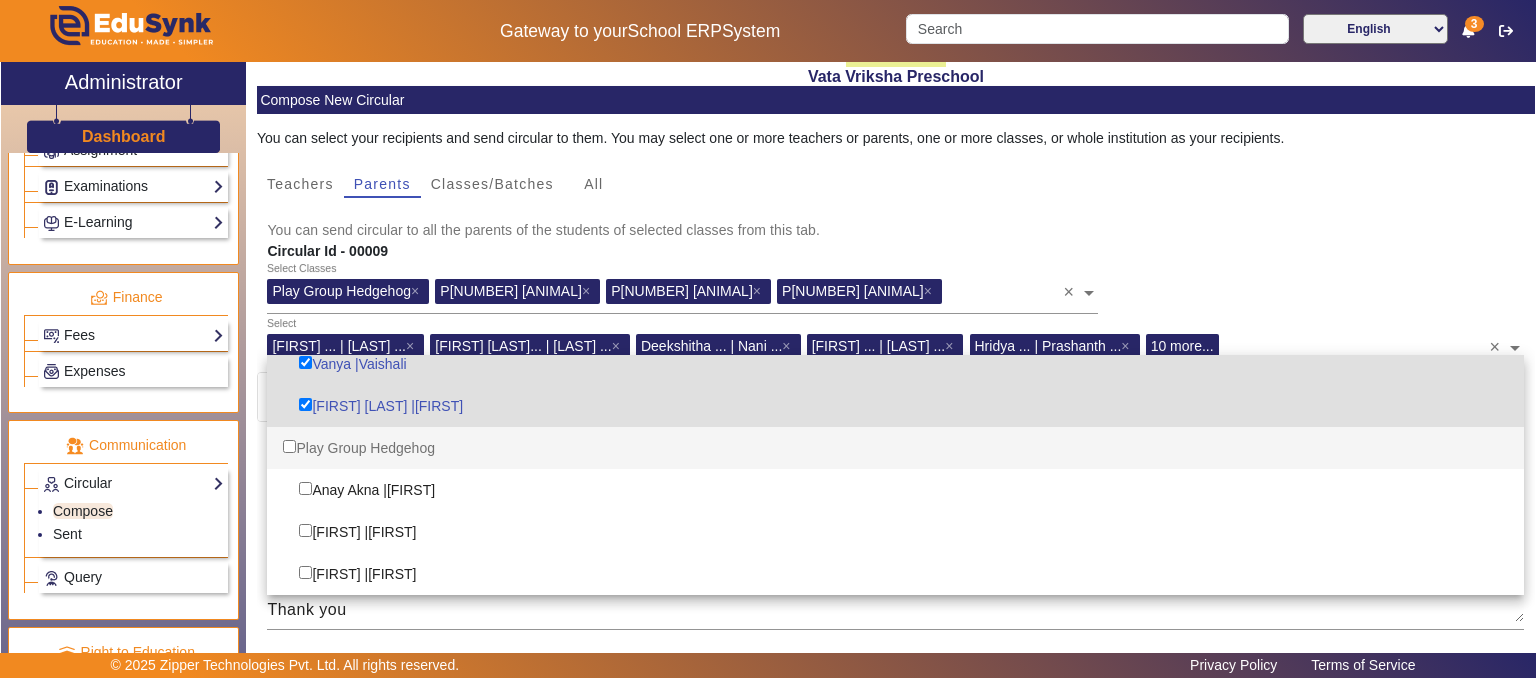 click at bounding box center (289, 446) 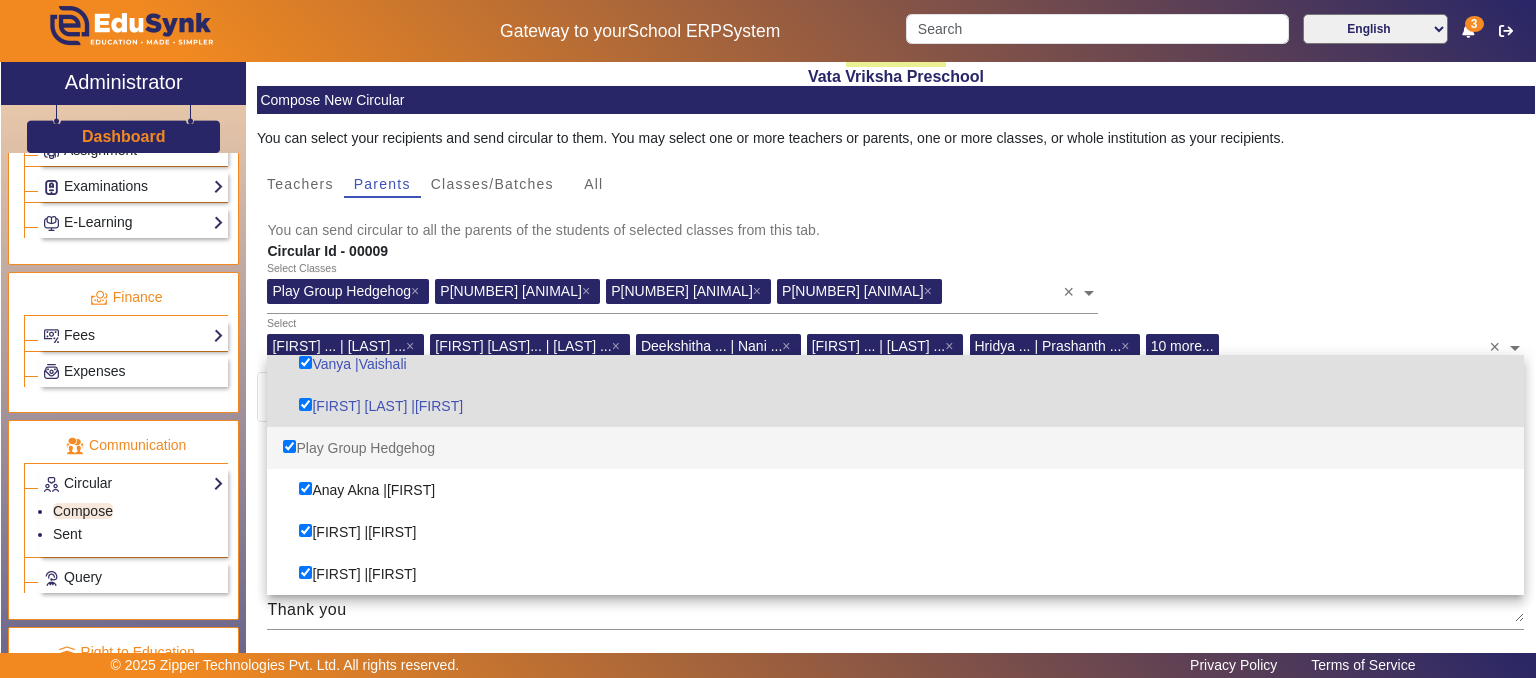 checkbox on "true" 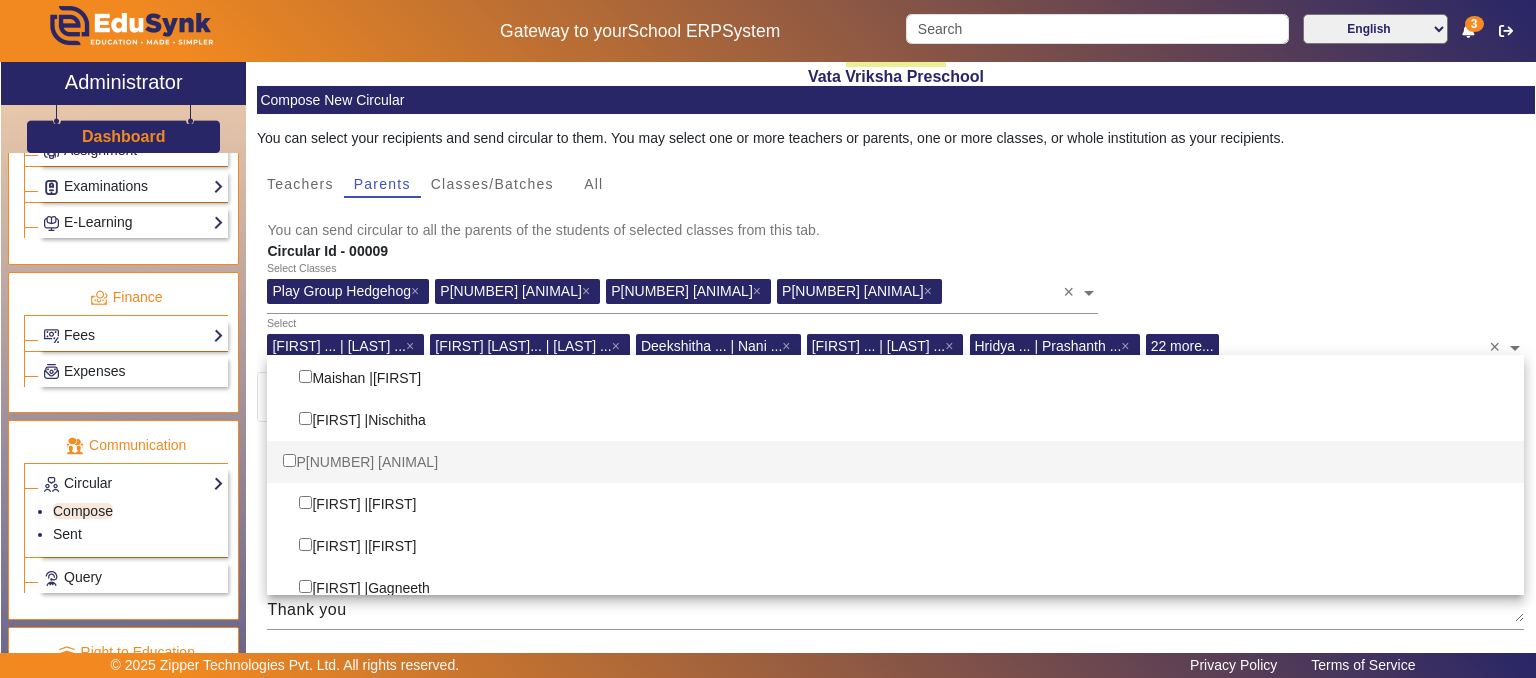 scroll, scrollTop: 1200, scrollLeft: 0, axis: vertical 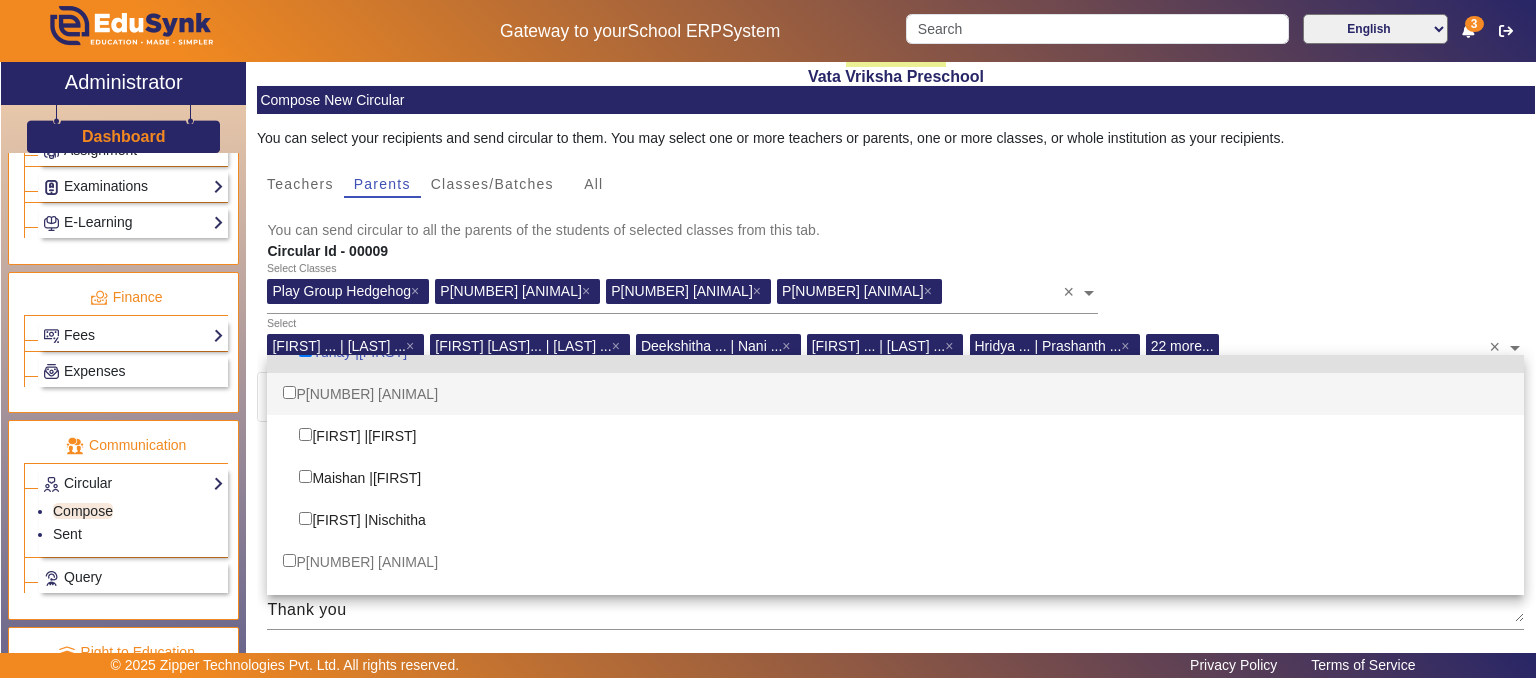 click at bounding box center [289, 392] 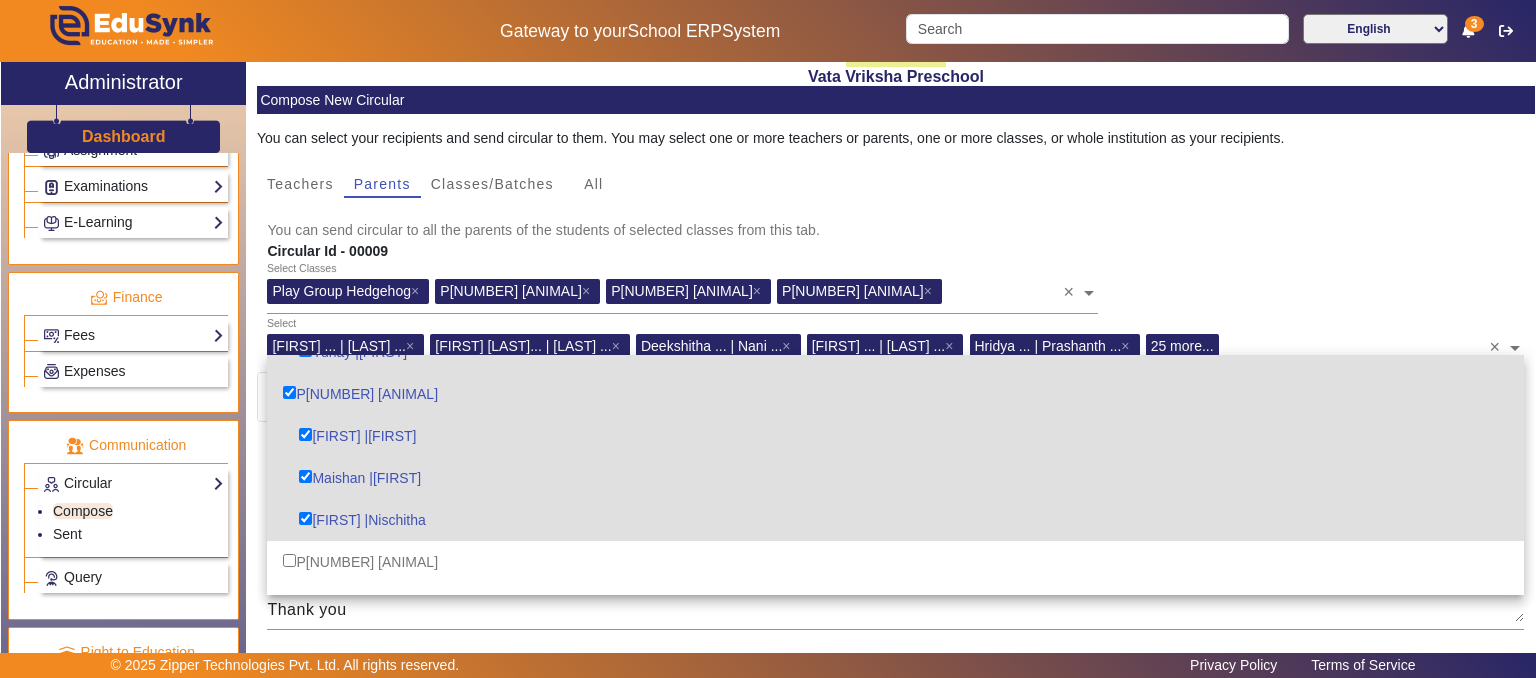 checkbox on "true" 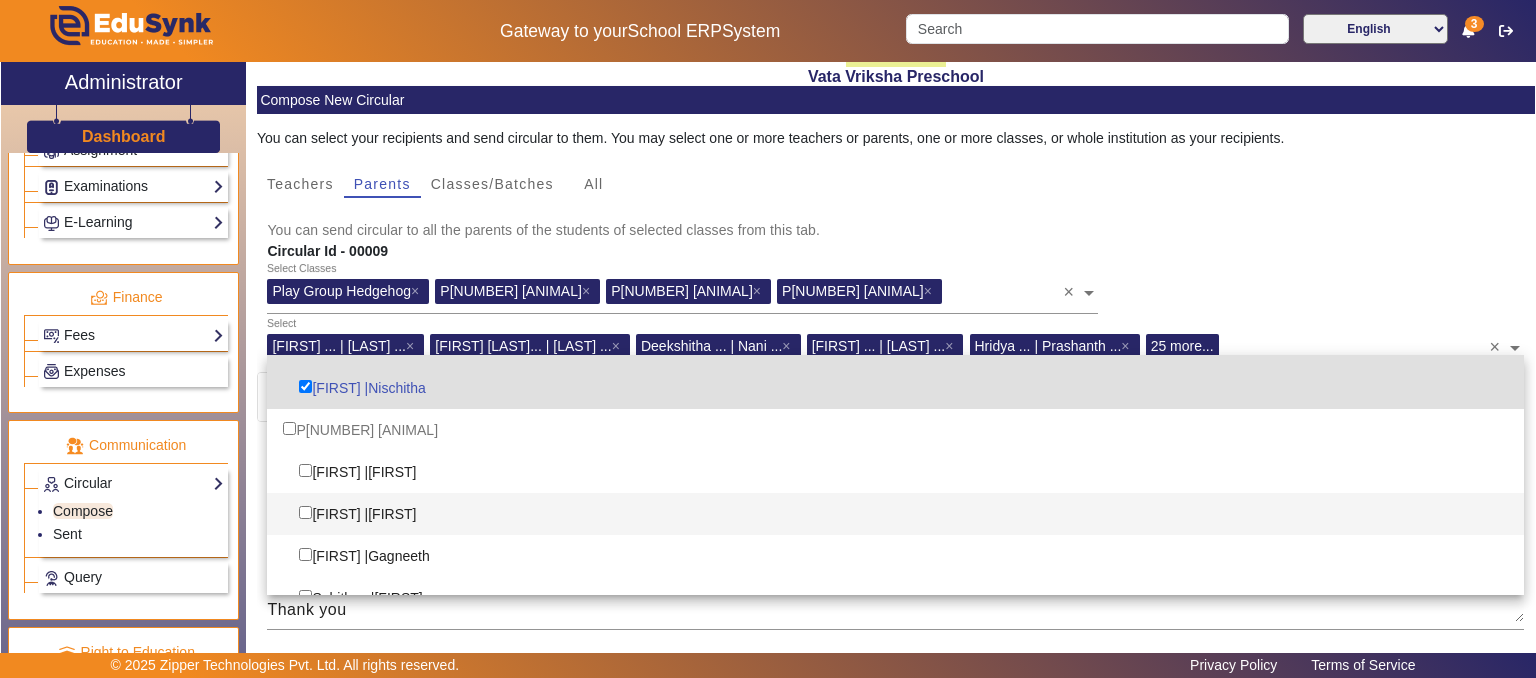 scroll, scrollTop: 1298, scrollLeft: 0, axis: vertical 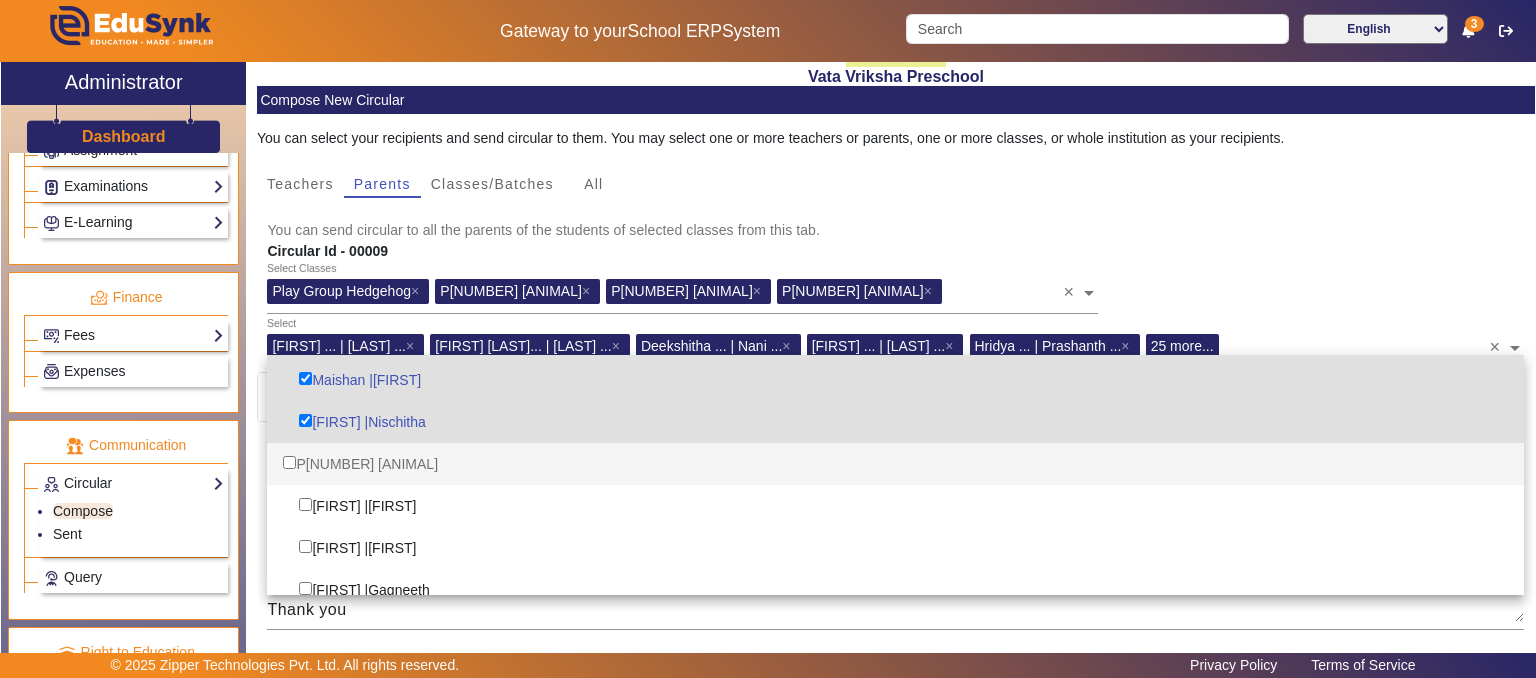 click at bounding box center (289, 462) 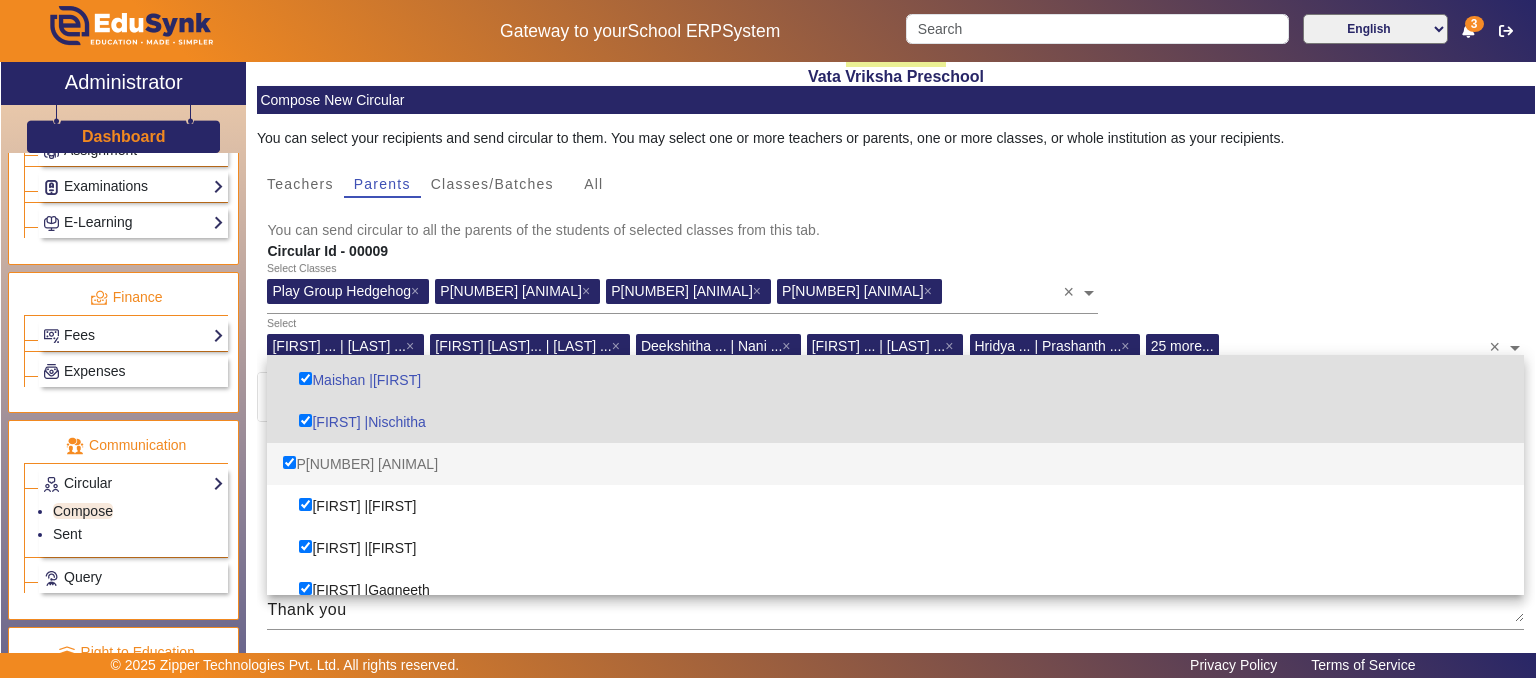 checkbox on "true" 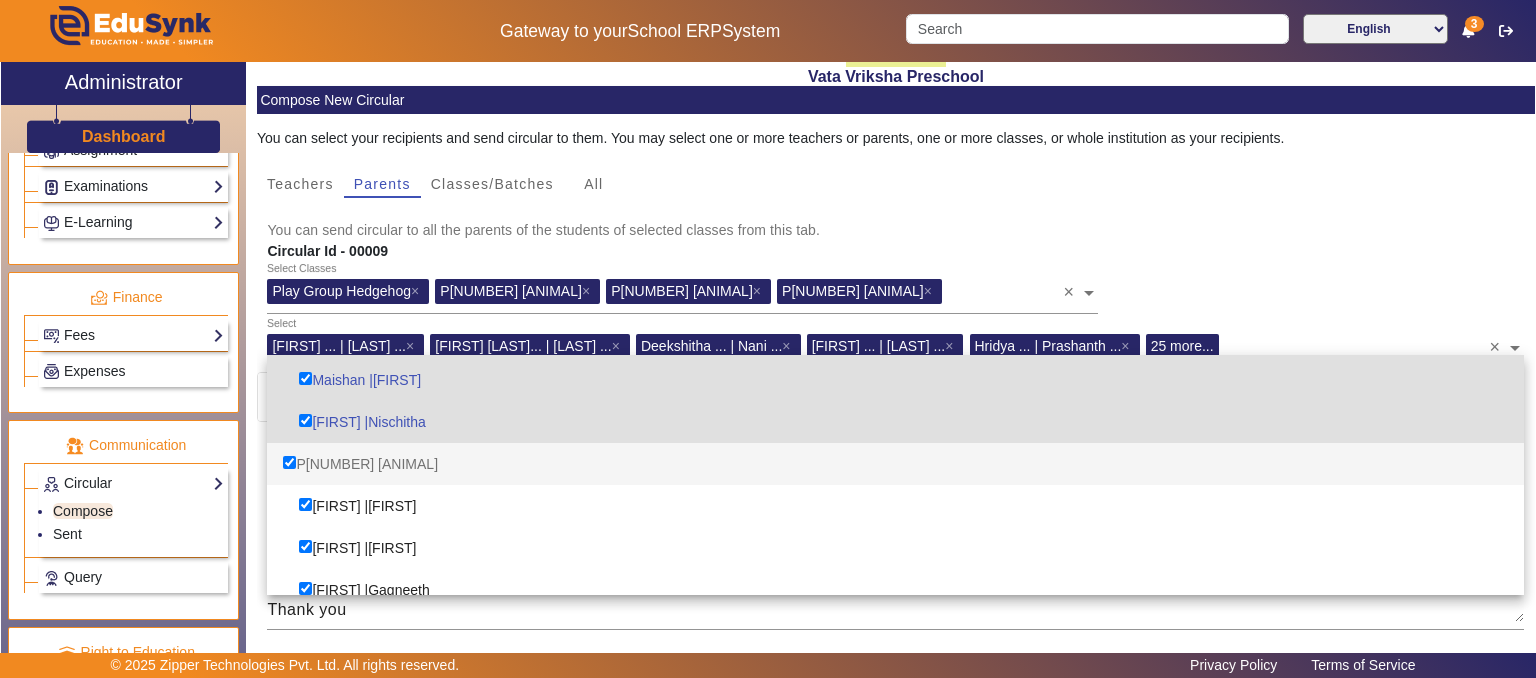 checkbox on "true" 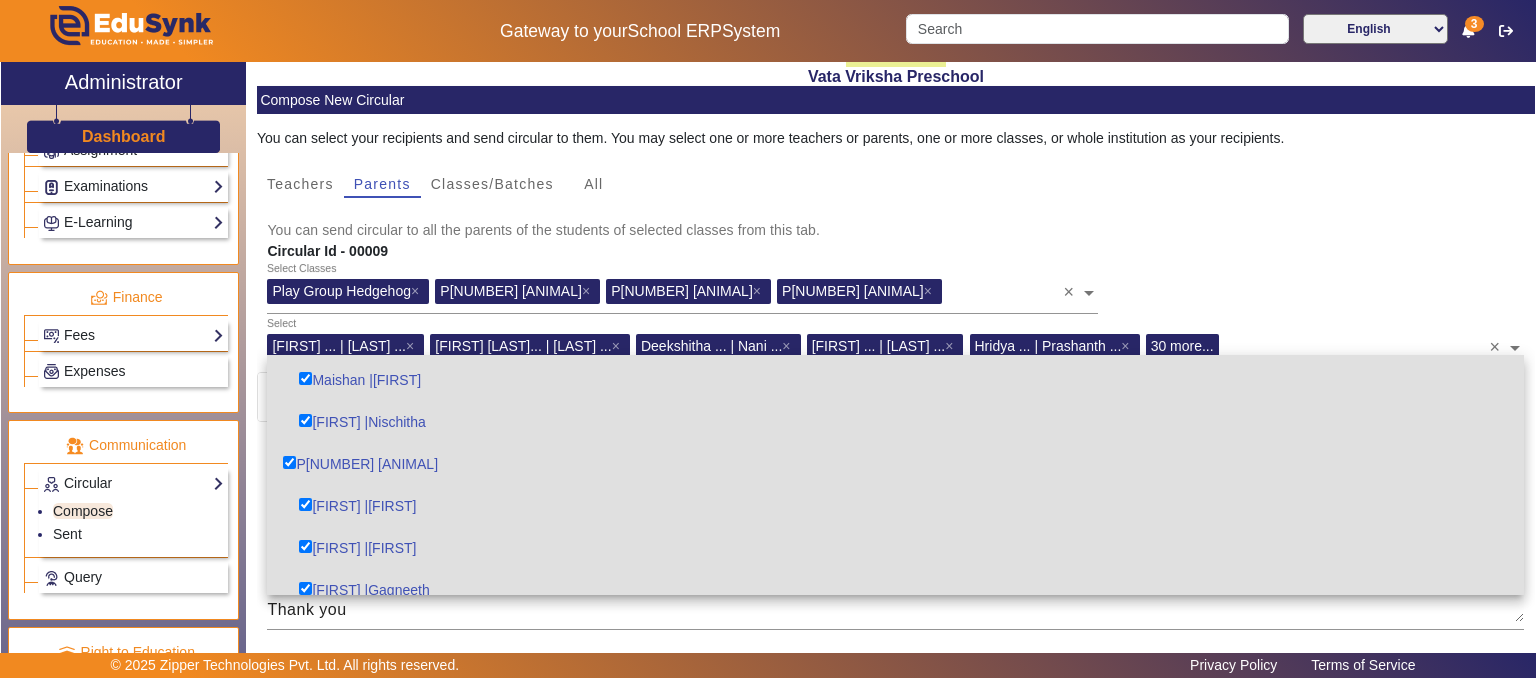 scroll, scrollTop: 1398, scrollLeft: 0, axis: vertical 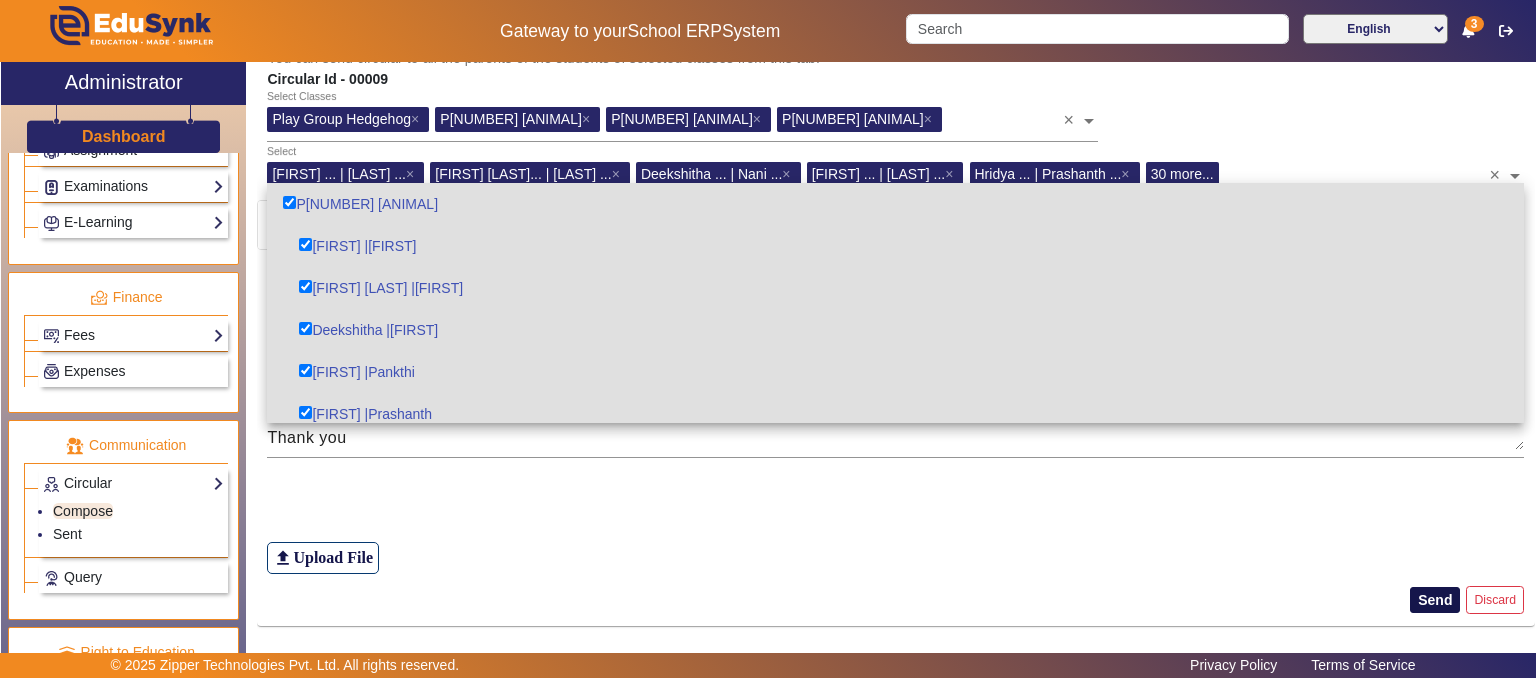 click on "Send" 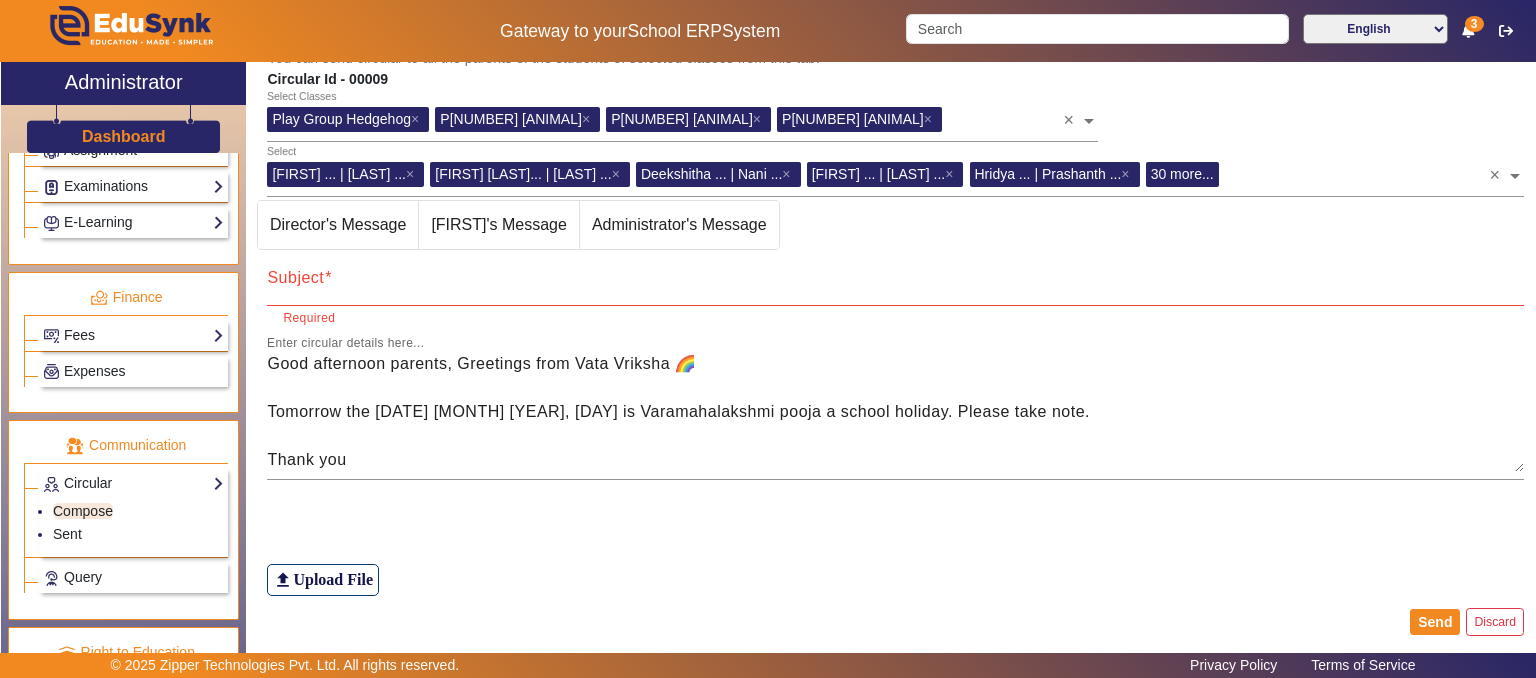 click on "Subject" at bounding box center (895, 286) 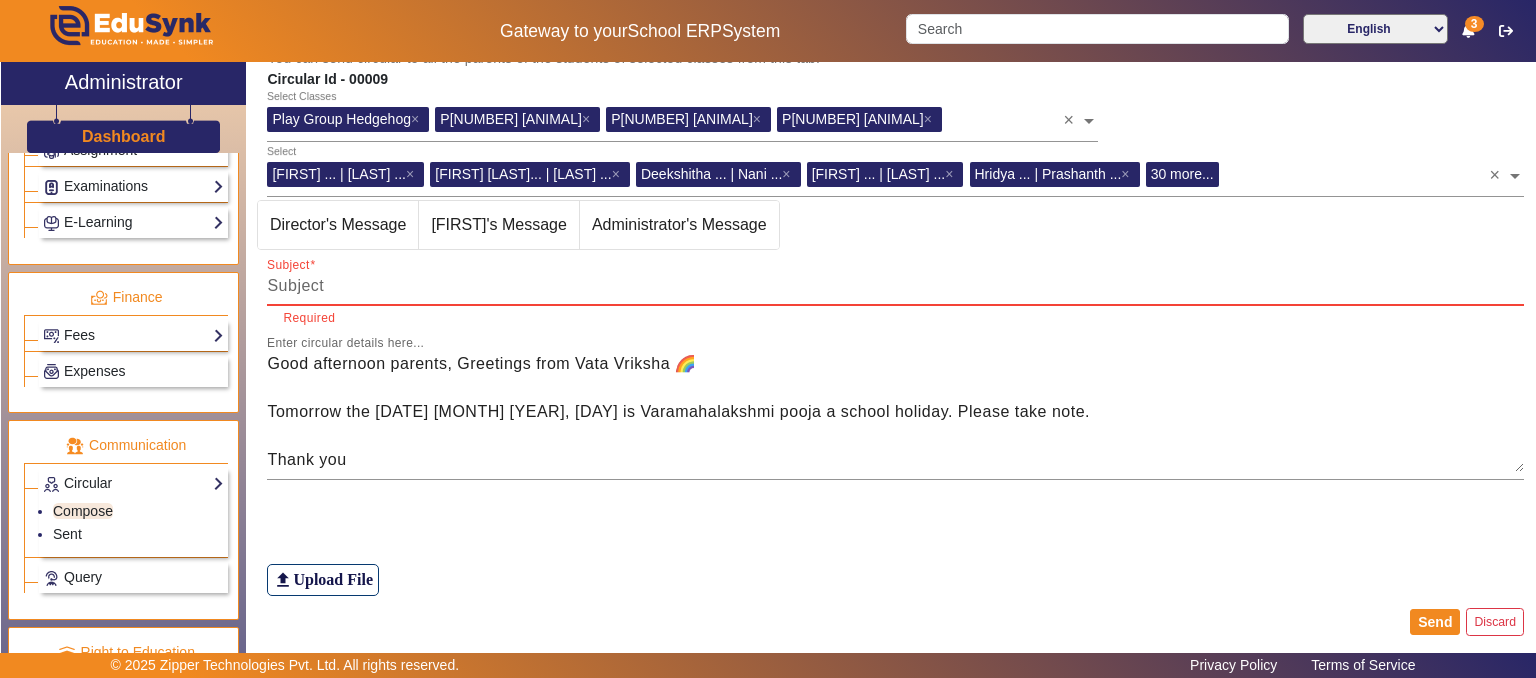 paste on "Good afternoon parents, Greetings from Vata Vriksha 🌈  Tomorrow the 8th of August 2025, Friday is Varamahalakshmi pooja a school holiday. Please take note.   Thank you  Vata Vriksha  Management" 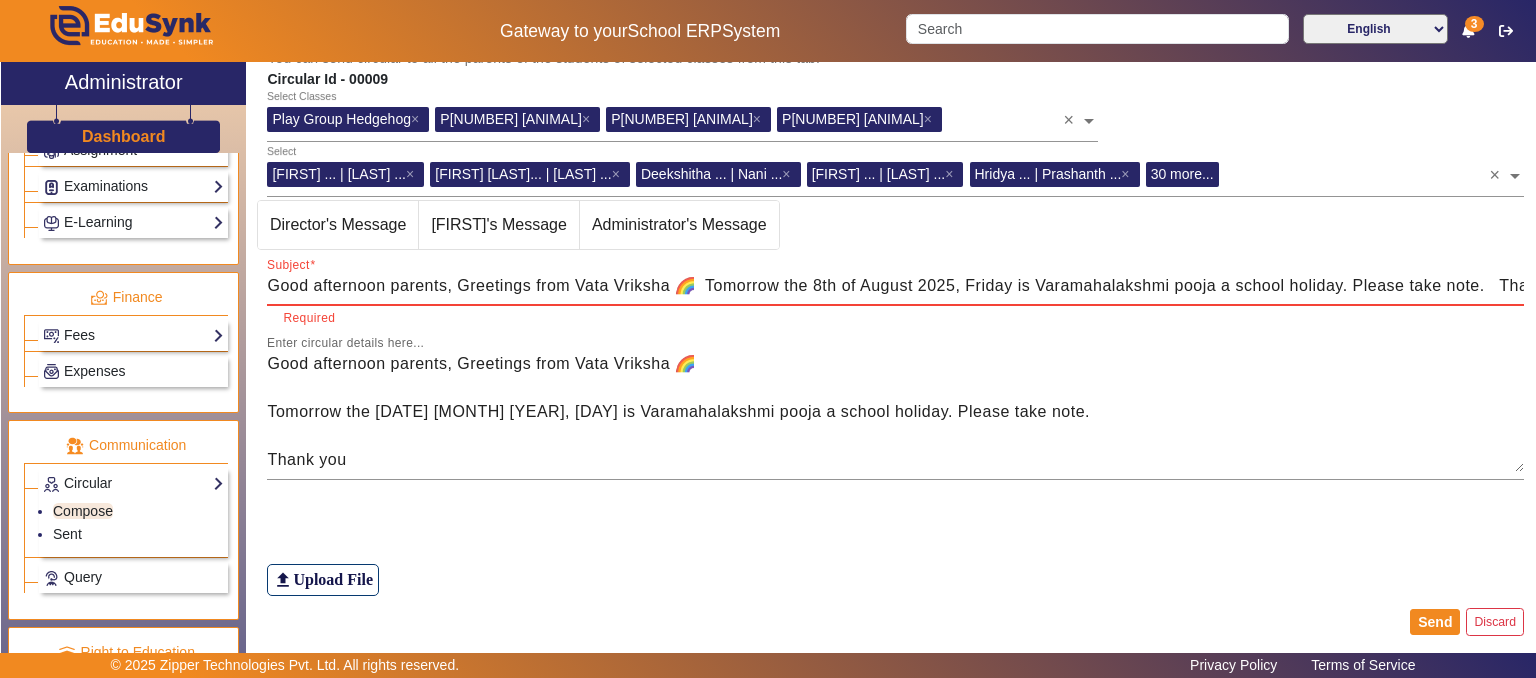scroll, scrollTop: 0, scrollLeft: 279, axis: horizontal 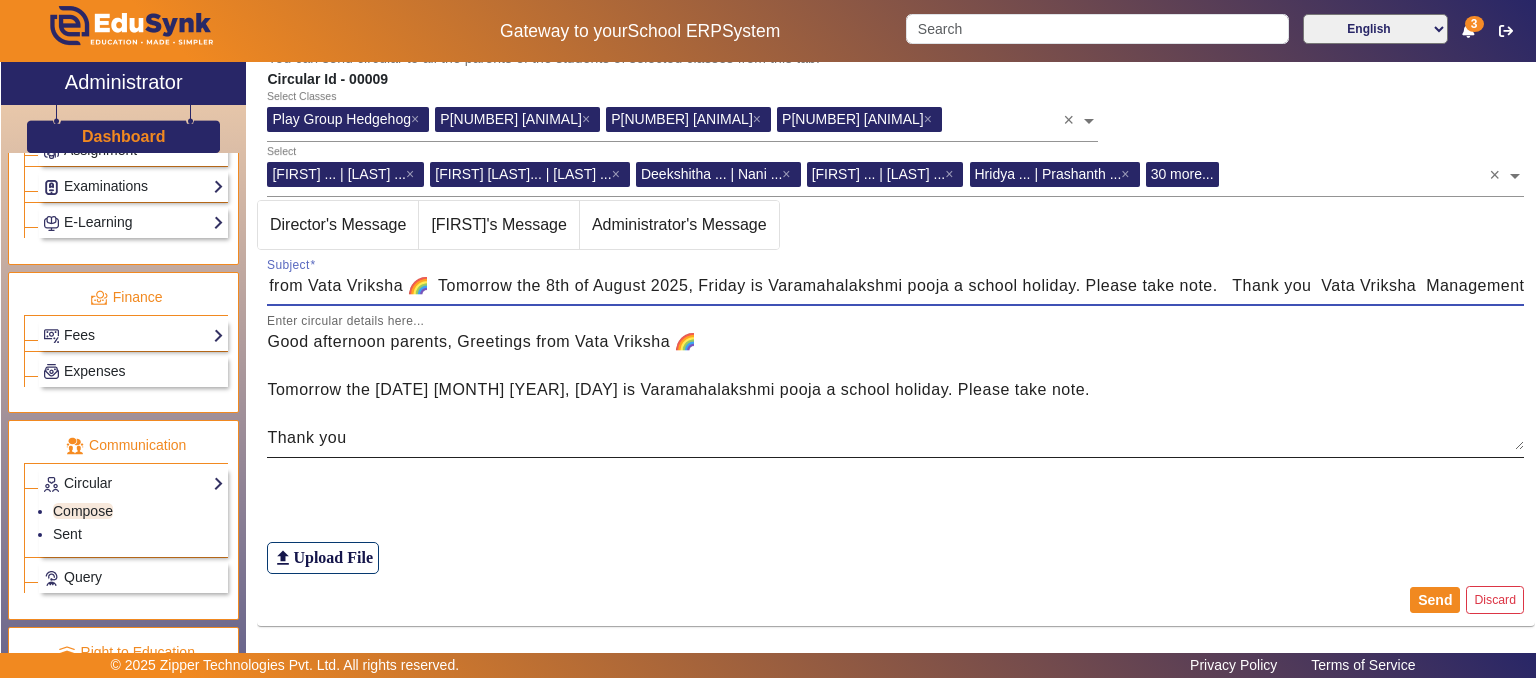 type on "Good afternoon parents, Greetings from Vata Vriksha 🌈  Tomorrow the 8th of August 2025, Friday is Varamahalakshmi pooja a school holiday. Please take note.   Thank you  Vata Vriksha  Management" 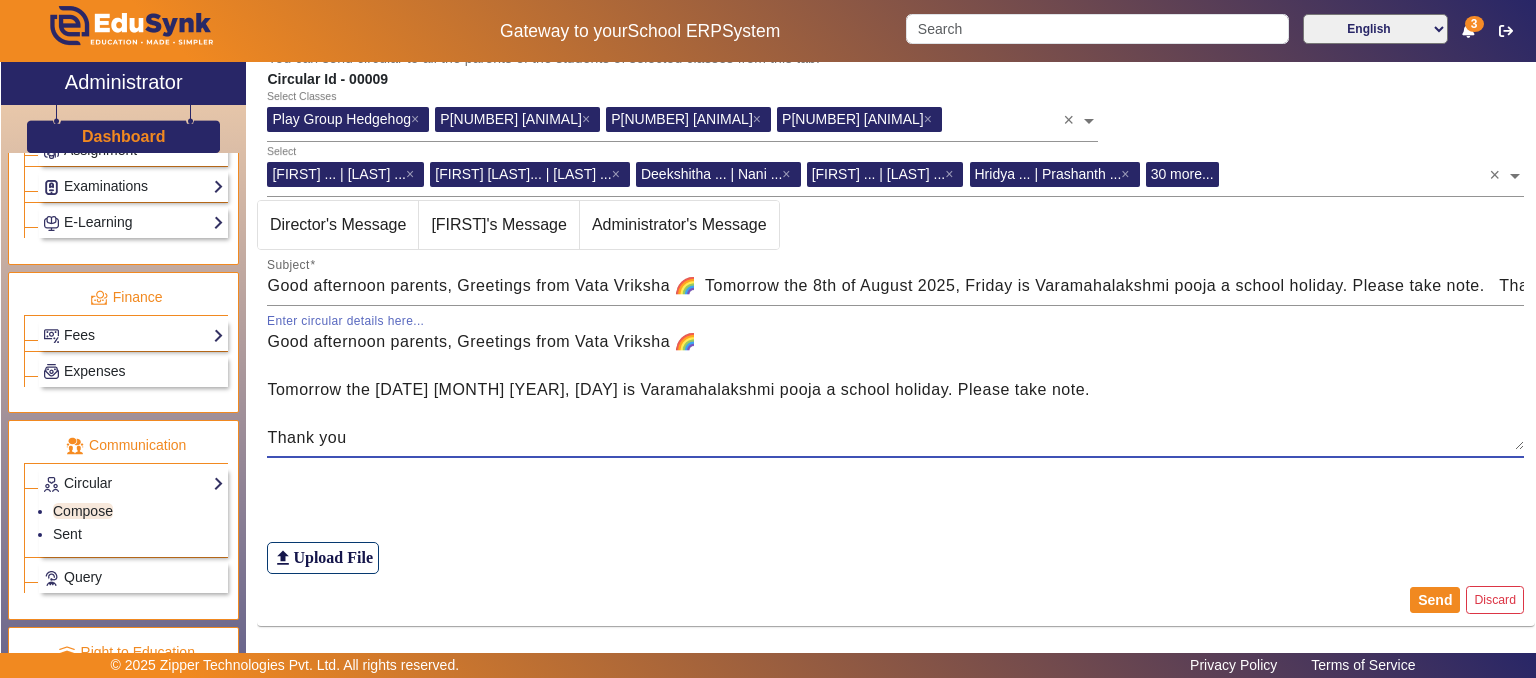 click on "Good afternoon parents, Greetings from Vata Vriksha 🌈
Tomorrow the [DATE] [MONTH] [YEAR], [DAY] is Varamahalakshmi pooja a school holiday. Please take note.
Thank you
Vata Vriksha
Management" at bounding box center (895, 390) 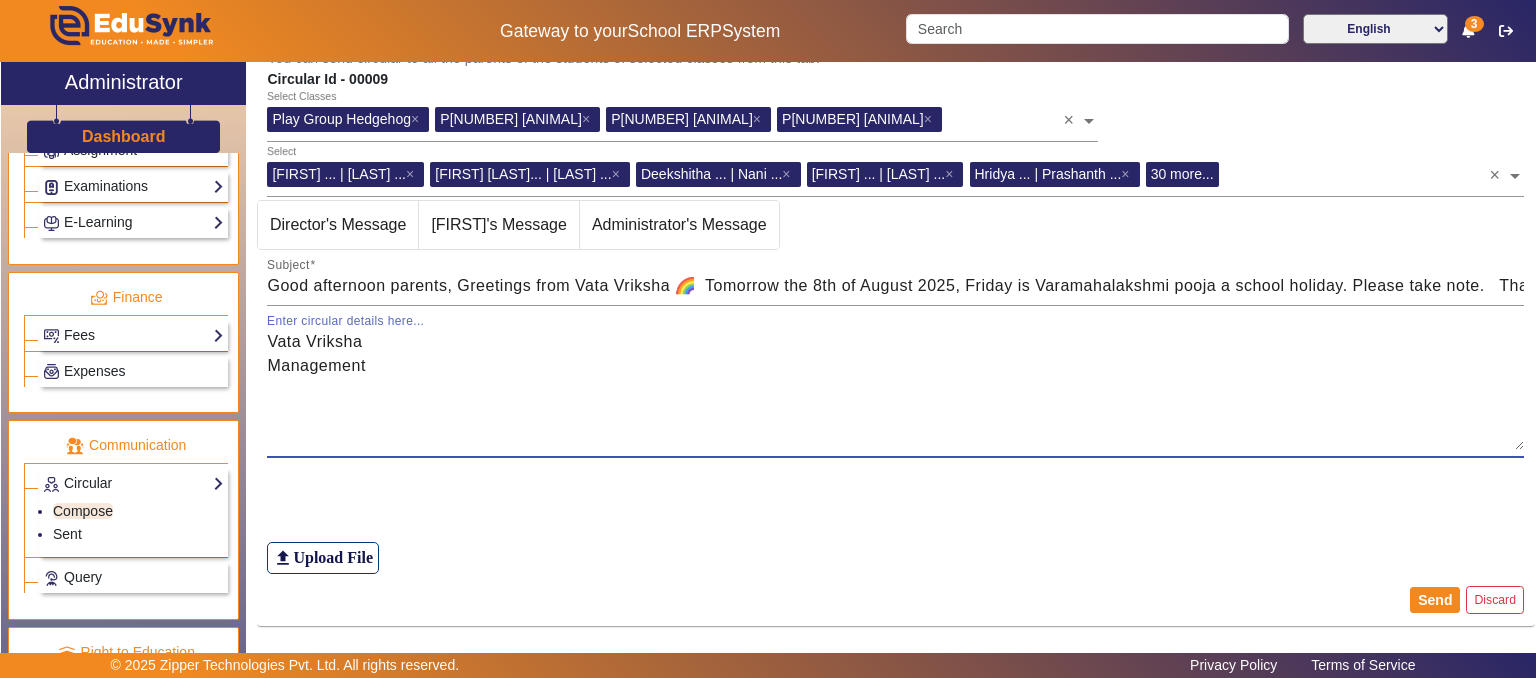 click on "Vata Vriksha
Management" at bounding box center [895, 390] 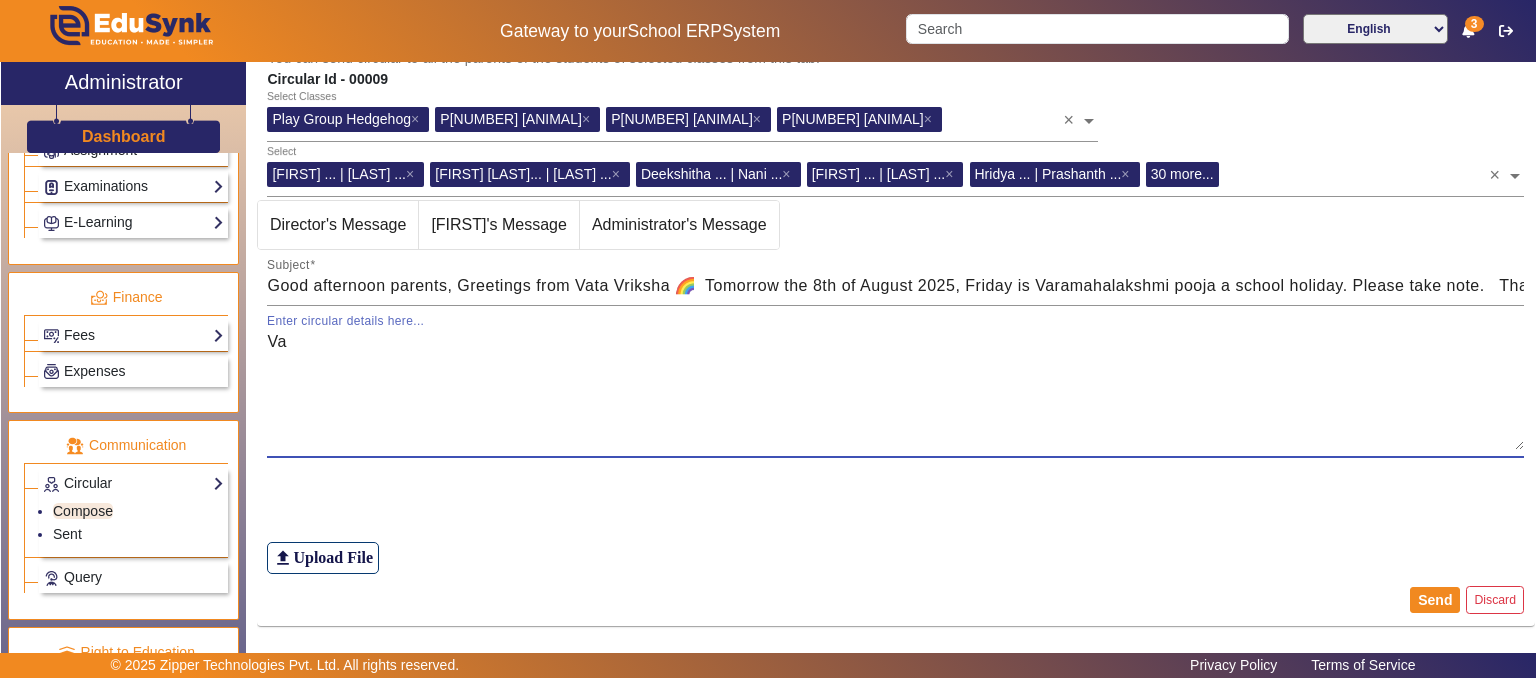 type on "V" 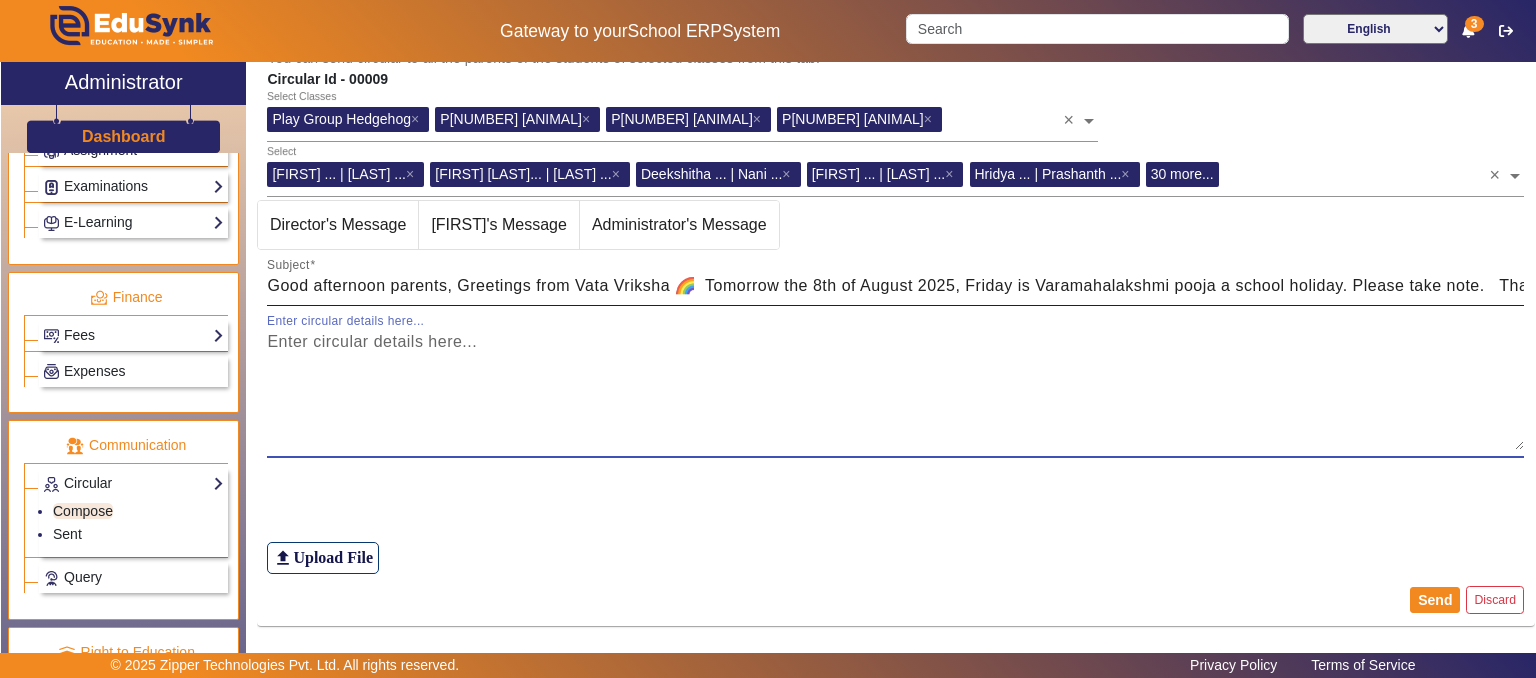scroll, scrollTop: 172, scrollLeft: 0, axis: vertical 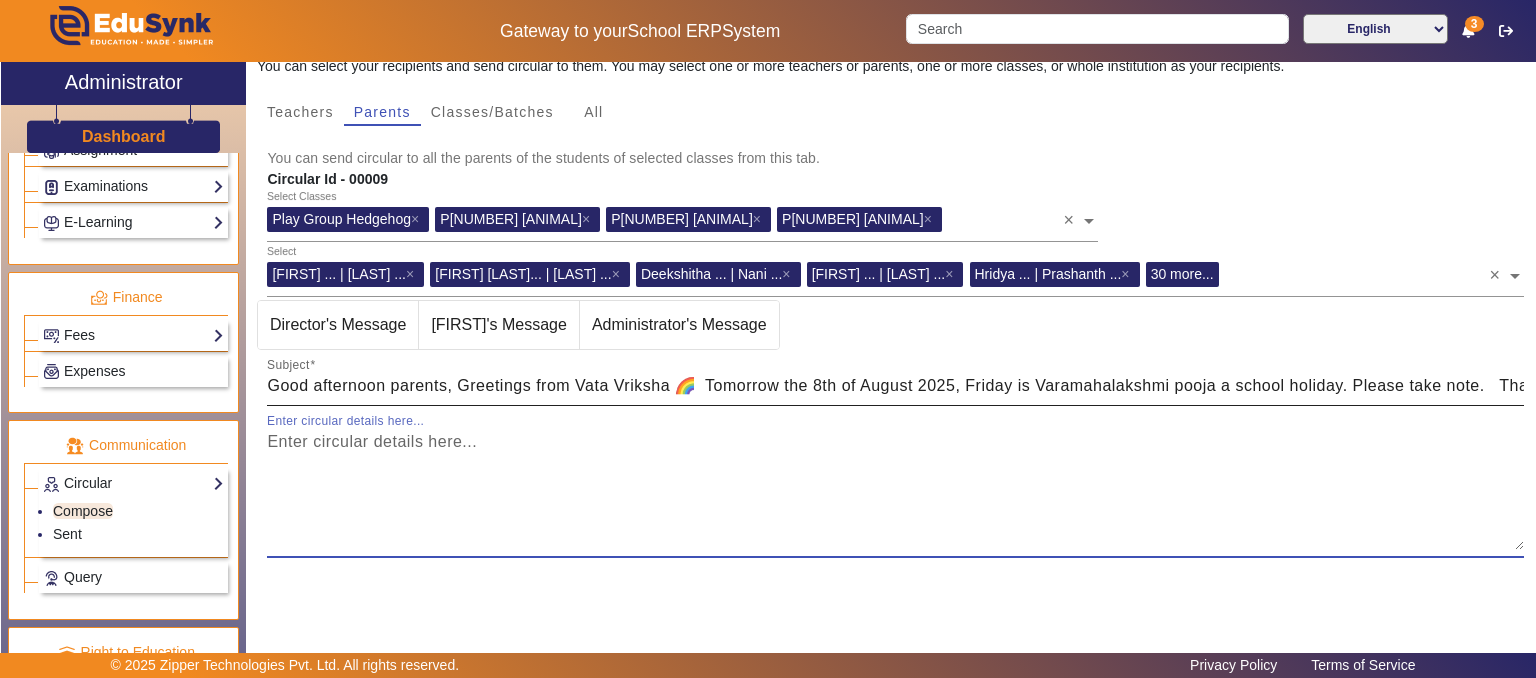 type 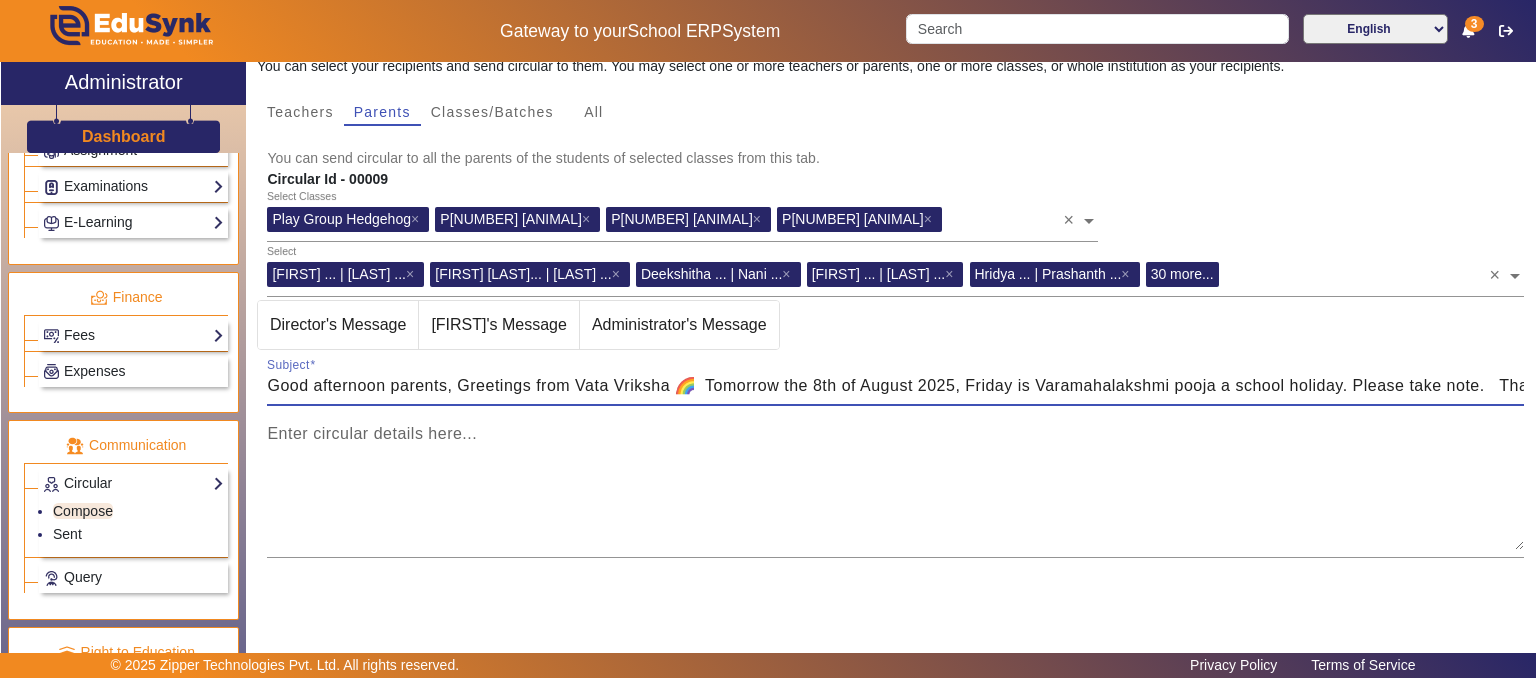 click on "Good afternoon parents, Greetings from Vata Vriksha 🌈  Tomorrow the 8th of August 2025, Friday is Varamahalakshmi pooja a school holiday. Please take note.   Thank you  Vata Vriksha  Management" at bounding box center [895, 386] 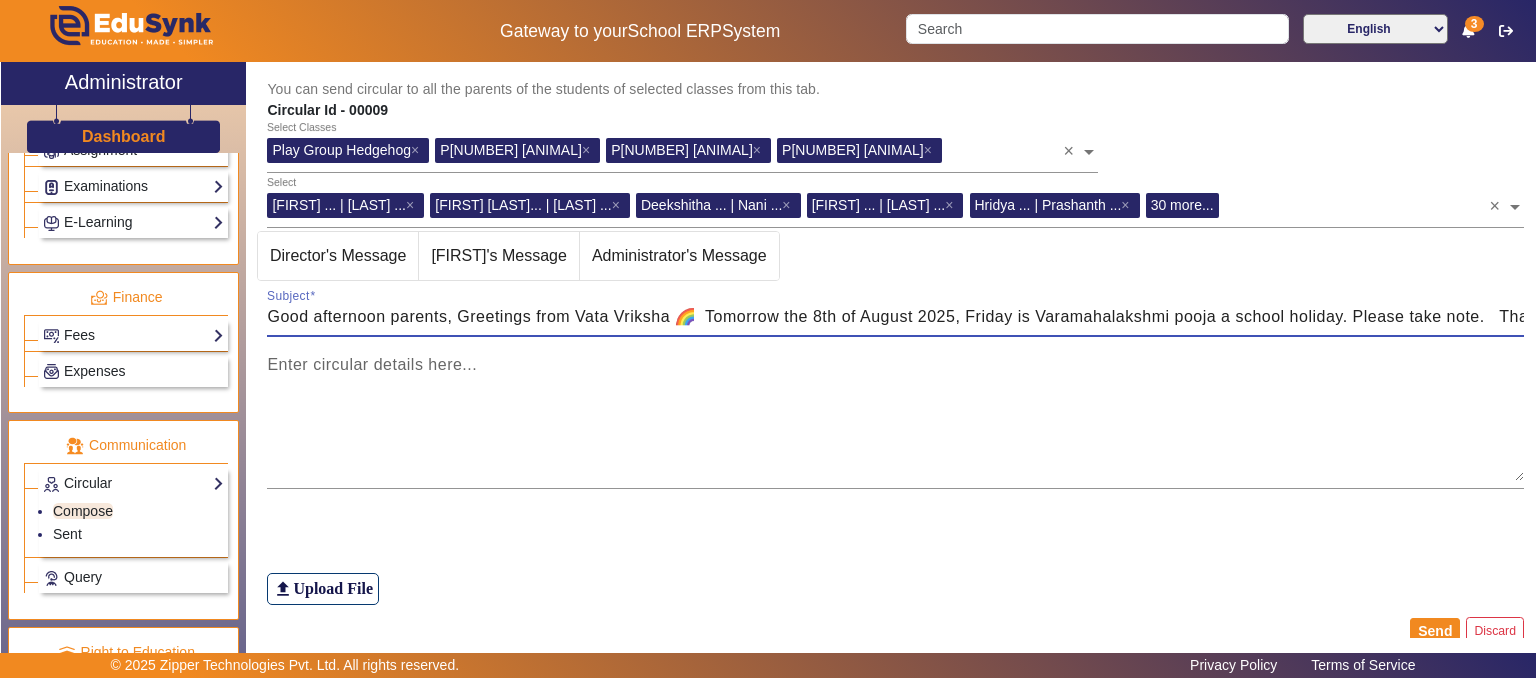 scroll, scrollTop: 272, scrollLeft: 0, axis: vertical 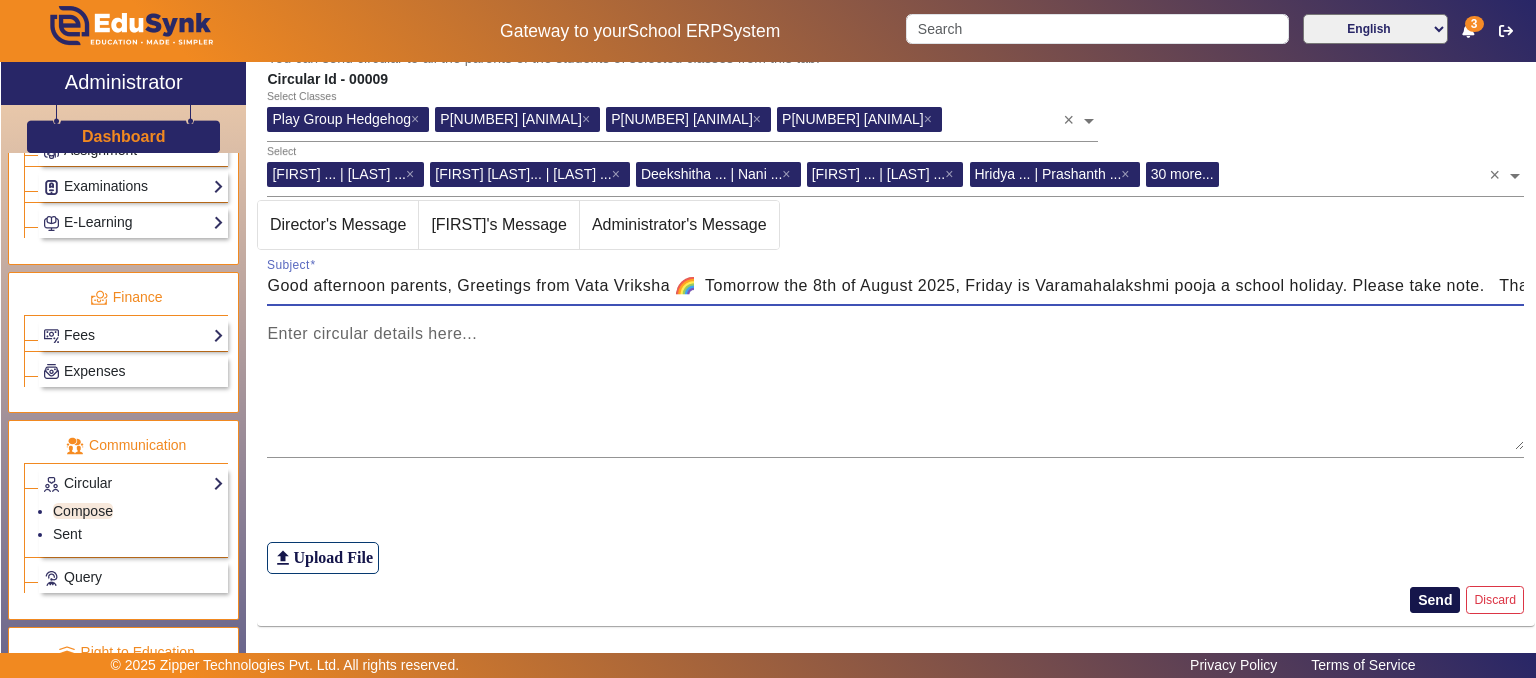 click on "Send" 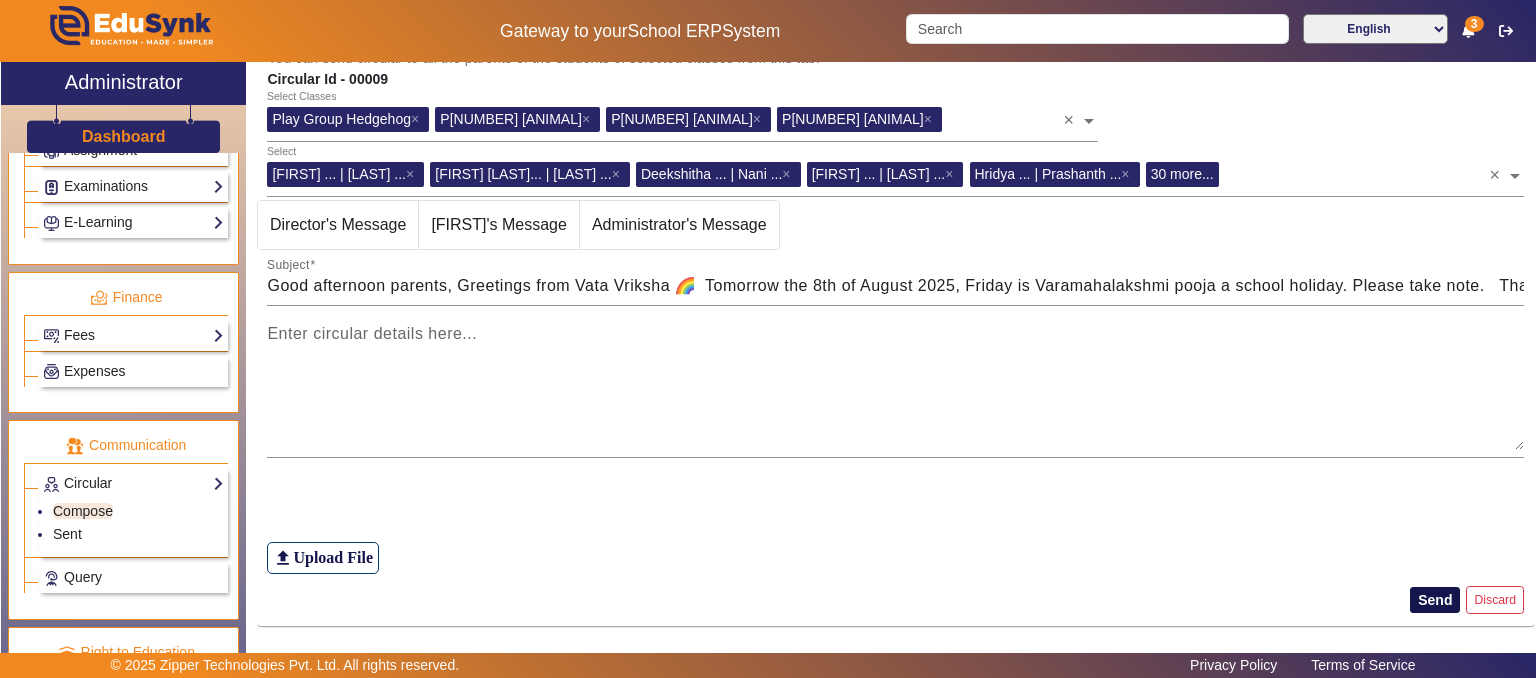 type 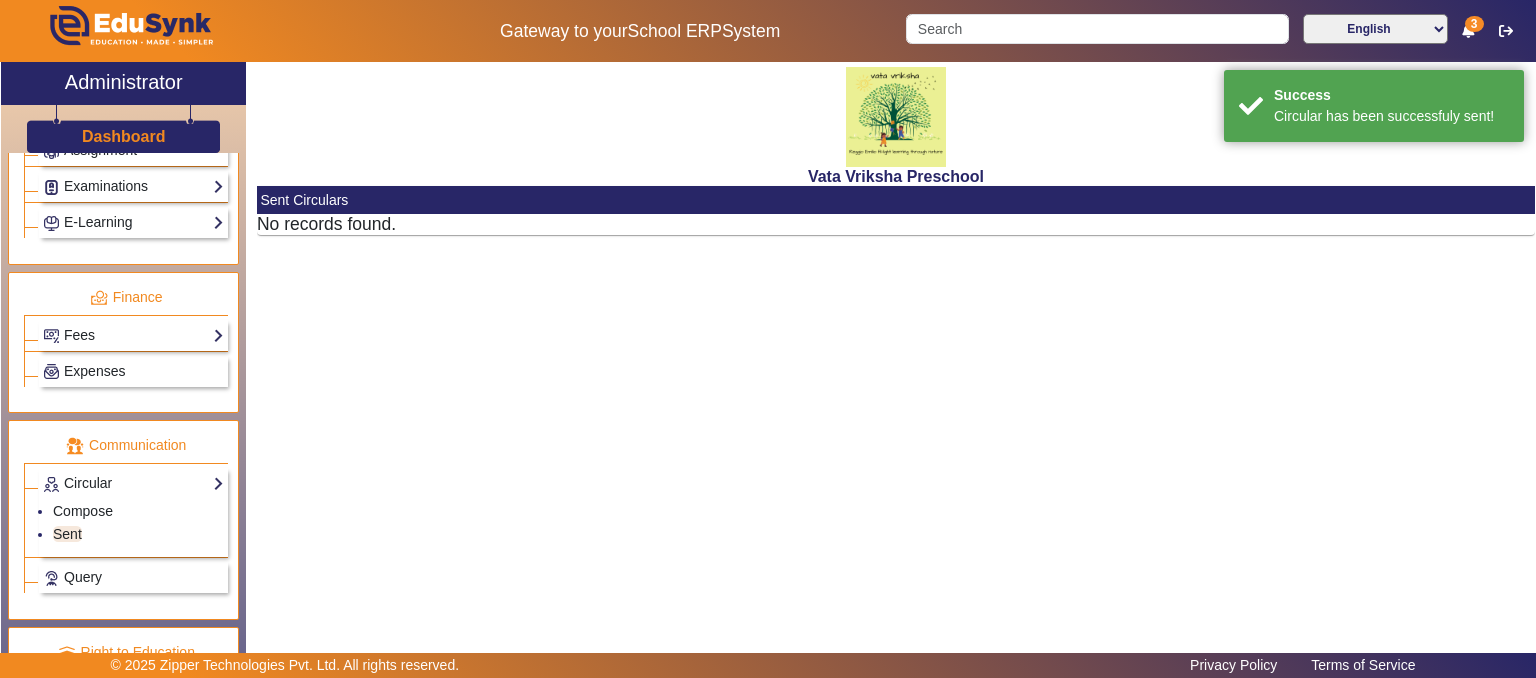 scroll, scrollTop: 0, scrollLeft: 0, axis: both 